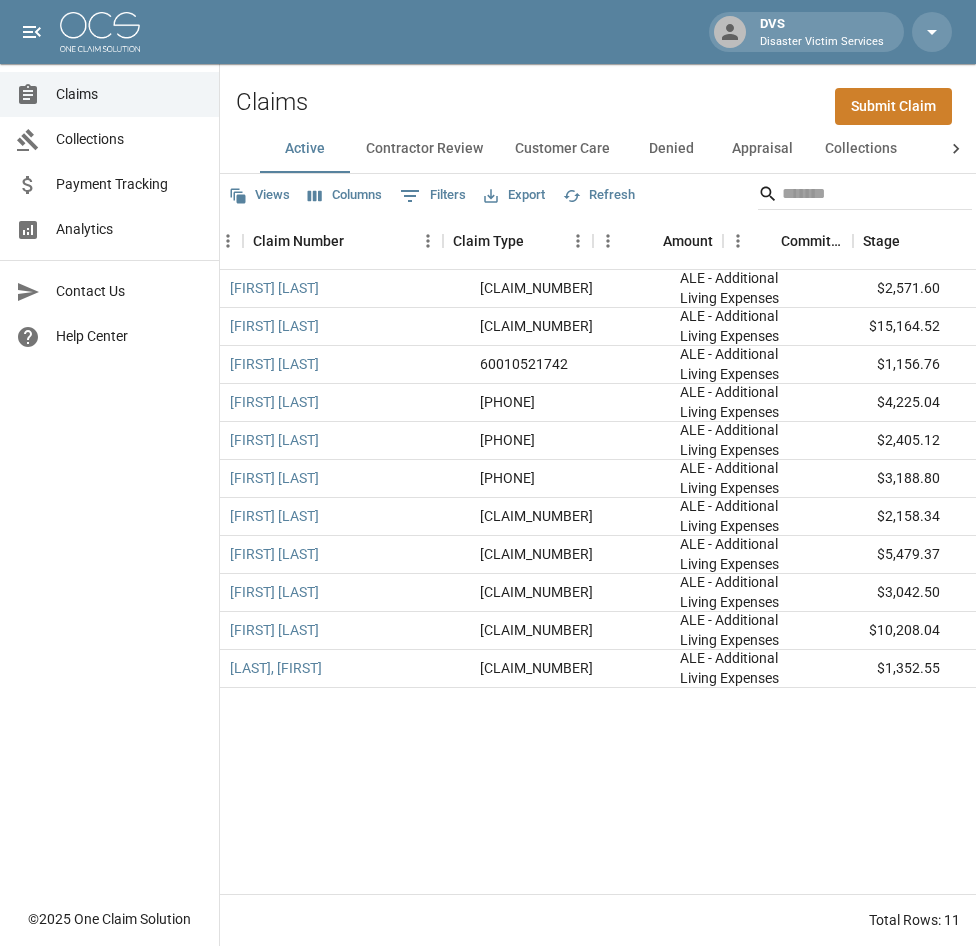 scroll, scrollTop: 0, scrollLeft: 0, axis: both 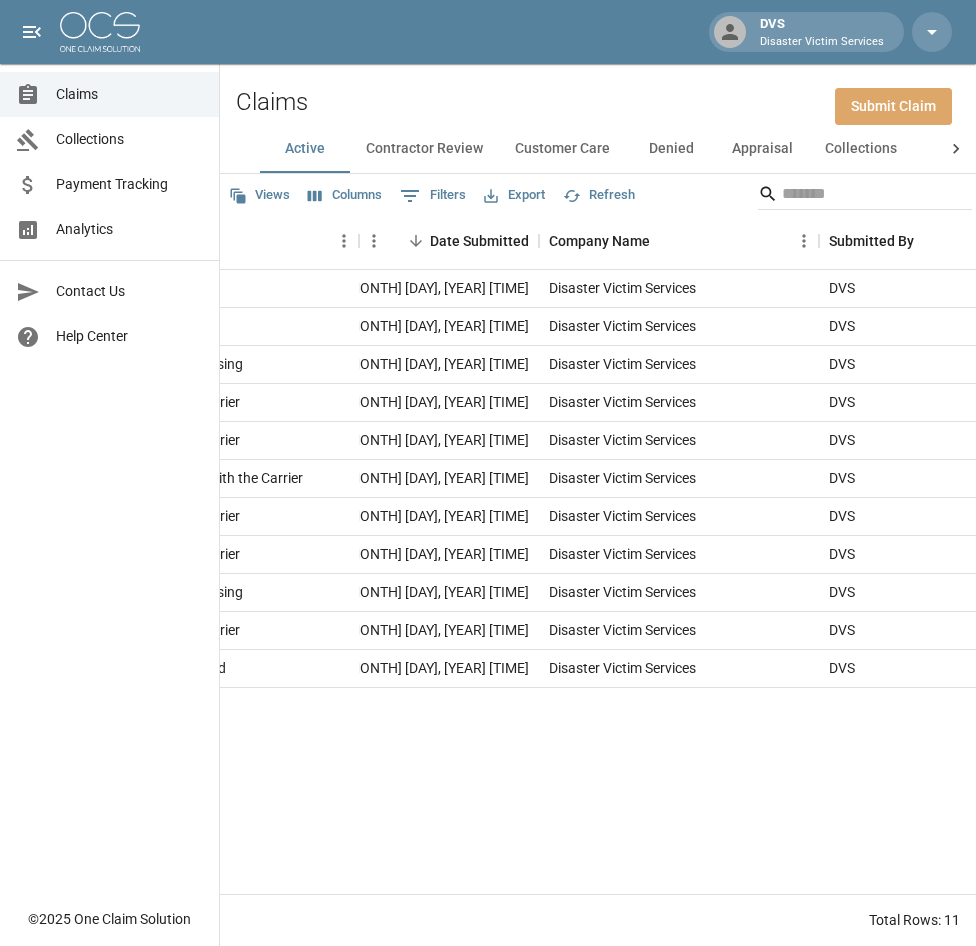 click on "Submit Claim" at bounding box center (893, 106) 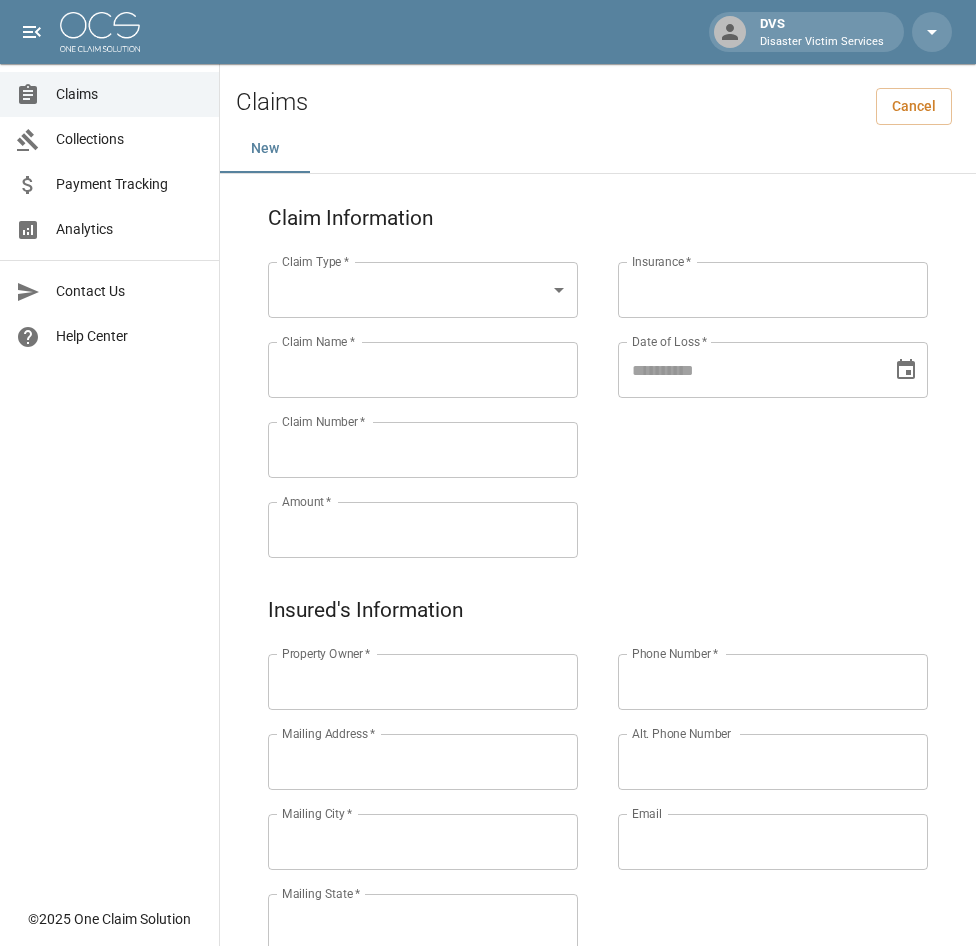 click on "DVS Disaster Victim Services Claims Collections Payment Tracking Analytics Contact Us Help Center ©  2025   One Claim Solution Claims Cancel New Claim Information Claim Type   * Claim Type   * Claim Name   * Claim Name   * Claim Number   * Claim Number   * Amount   * Amount   * Insurance   * Insurance   * Date of Loss   * Date of Loss   * Insured's Information Property Owner   * Property Owner   * Mailing Address   * Mailing Address   * Mailing City   * Mailing City   * Mailing State   * Mailing State   * Mailing Zip   * Mailing Zip   * Phone Number   * Phone Number   * Alt. Phone Number Alt. Phone Number Email Email Documentation Invoice (PDF)* ​ Upload file(s) Invoice (PDF)* Work Authorization* ​ Upload file(s) Work Authorization* Photo Link Photo Link Paperwork (dry logs, supporting documentation) ​ Upload file(s) Paperwork (dry logs, supporting documentation) Testing ​ Upload file(s) Testing Photos (PDF) ​ Upload file(s) *" at bounding box center [488, 836] 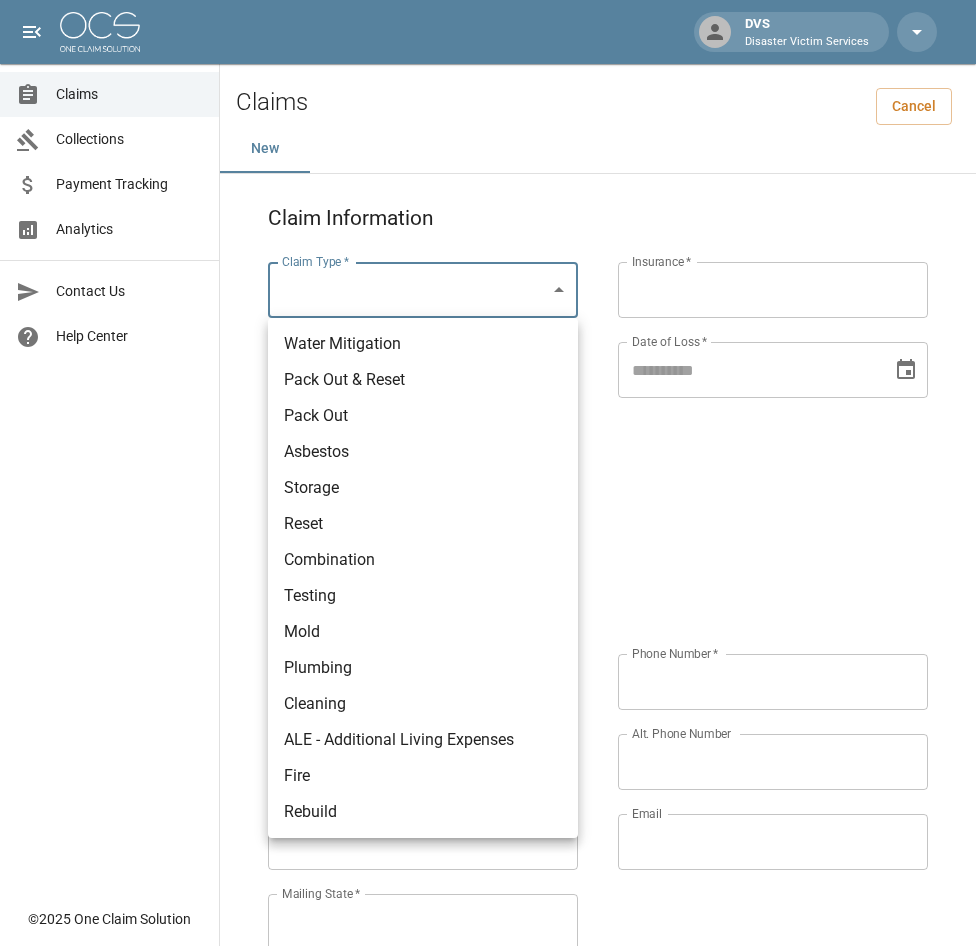 click on "ALE - Additional Living Expenses" at bounding box center (423, 740) 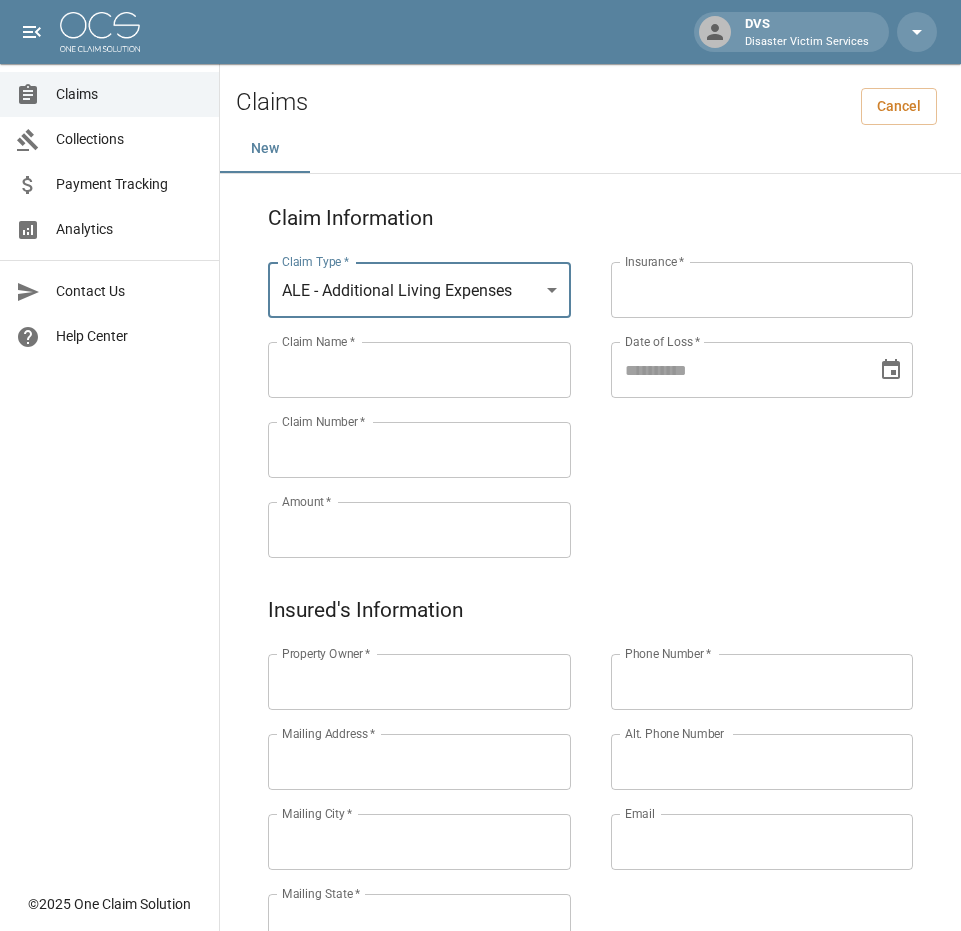 click on "Claim Name   *" at bounding box center (419, 370) 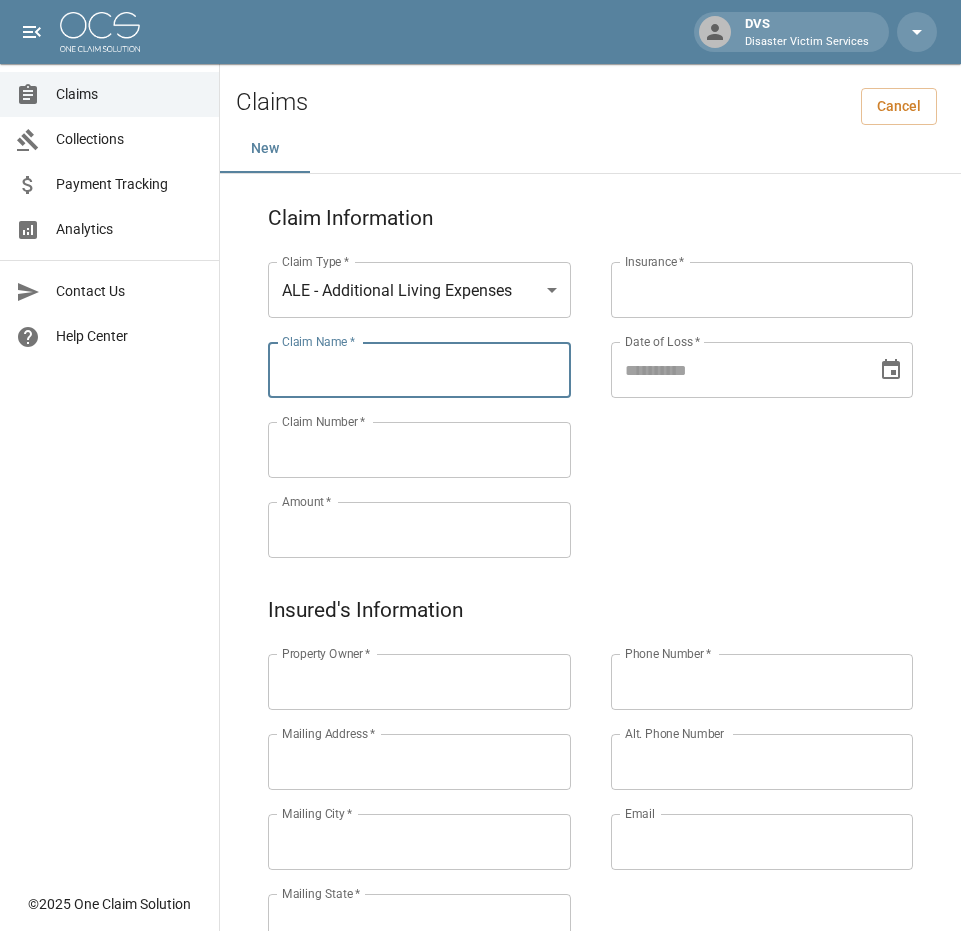 paste on "**********" 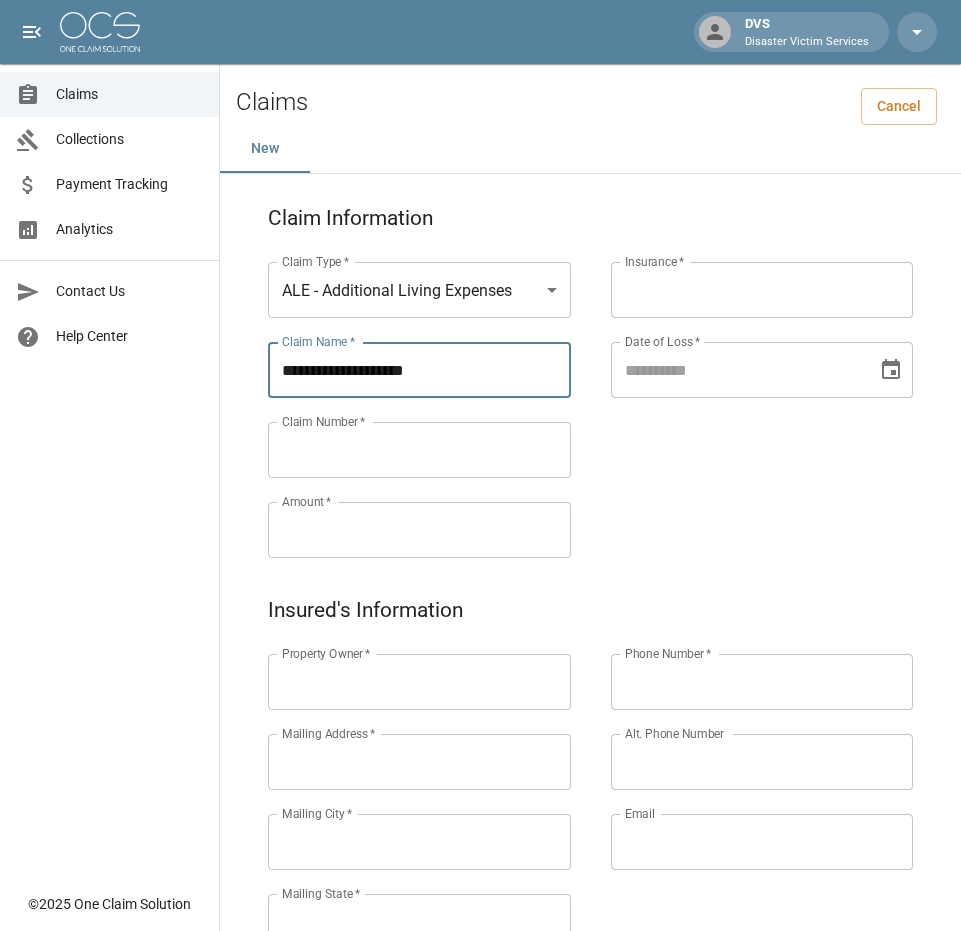 type on "**********" 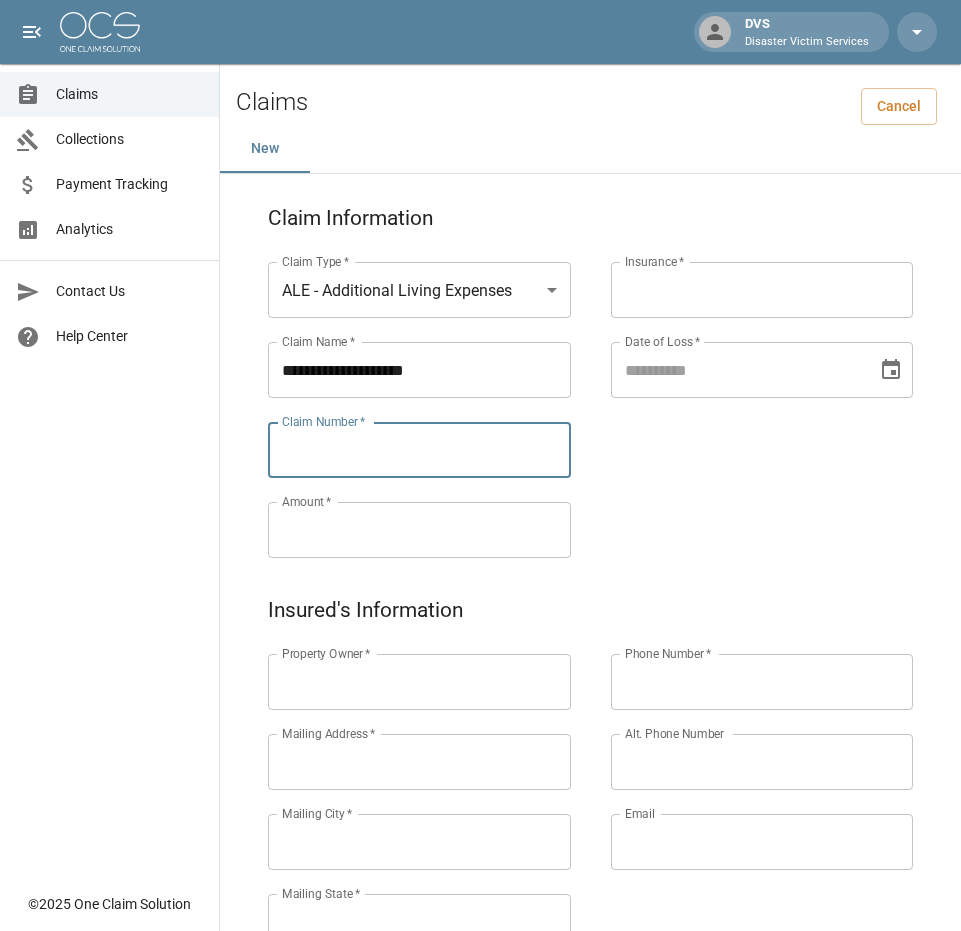 click on "Claim Number   *" at bounding box center [419, 450] 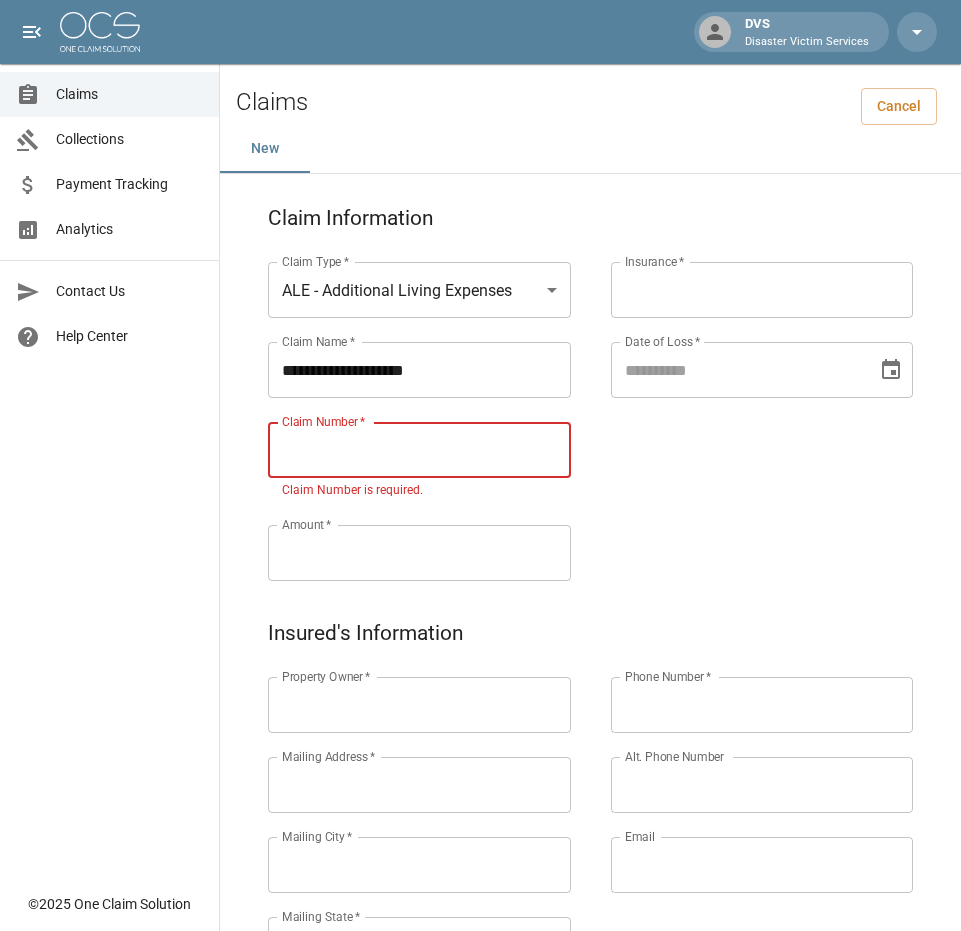 click on "Claim Number   *" at bounding box center (419, 450) 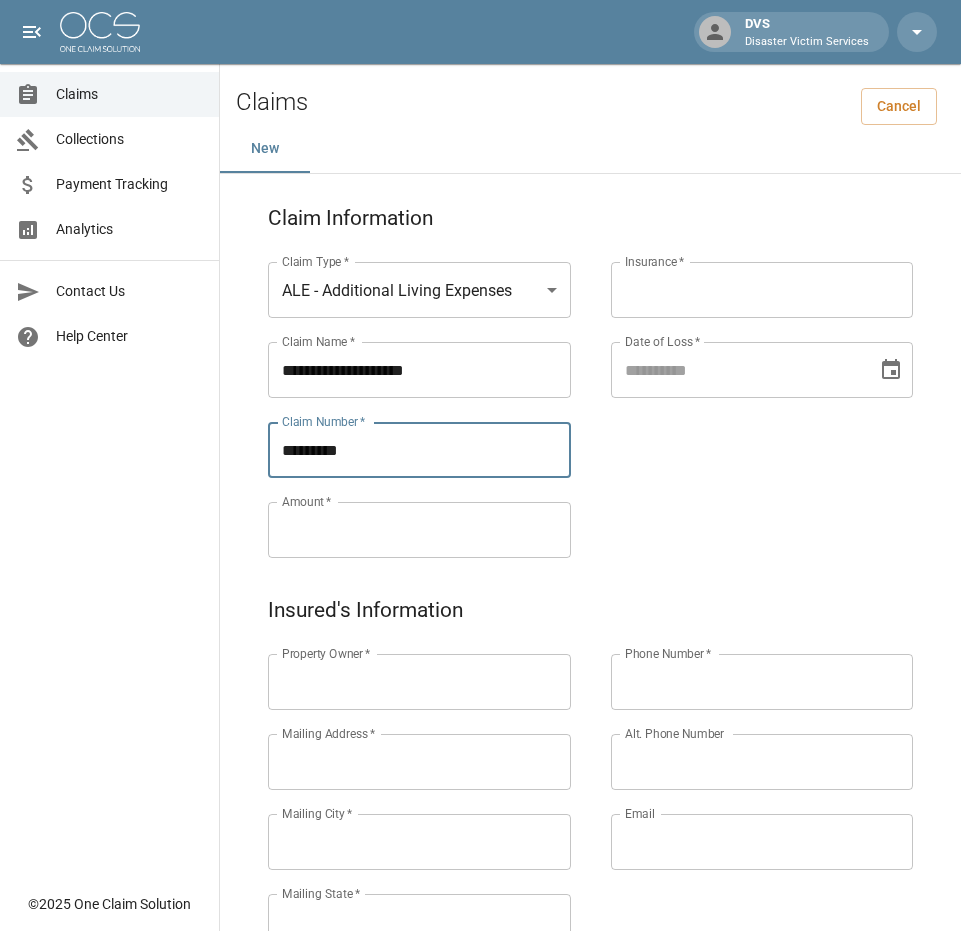 type on "*********" 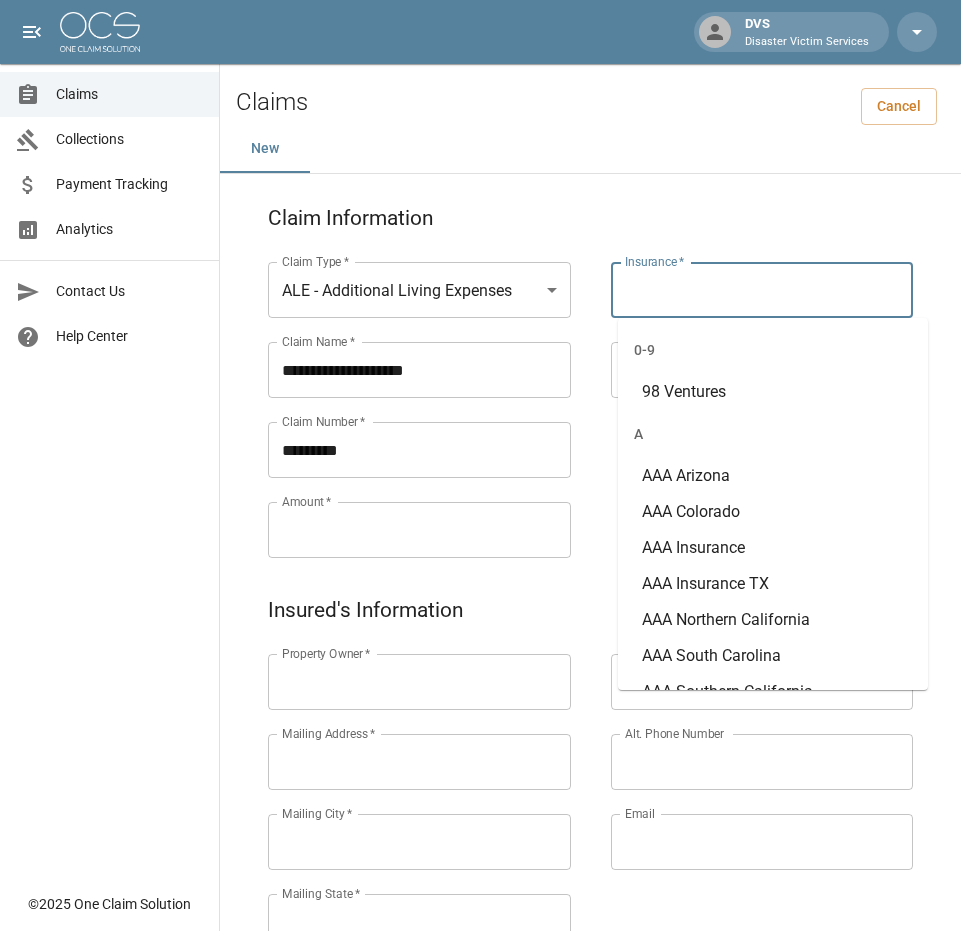 click on "Insurance   *" at bounding box center [762, 290] 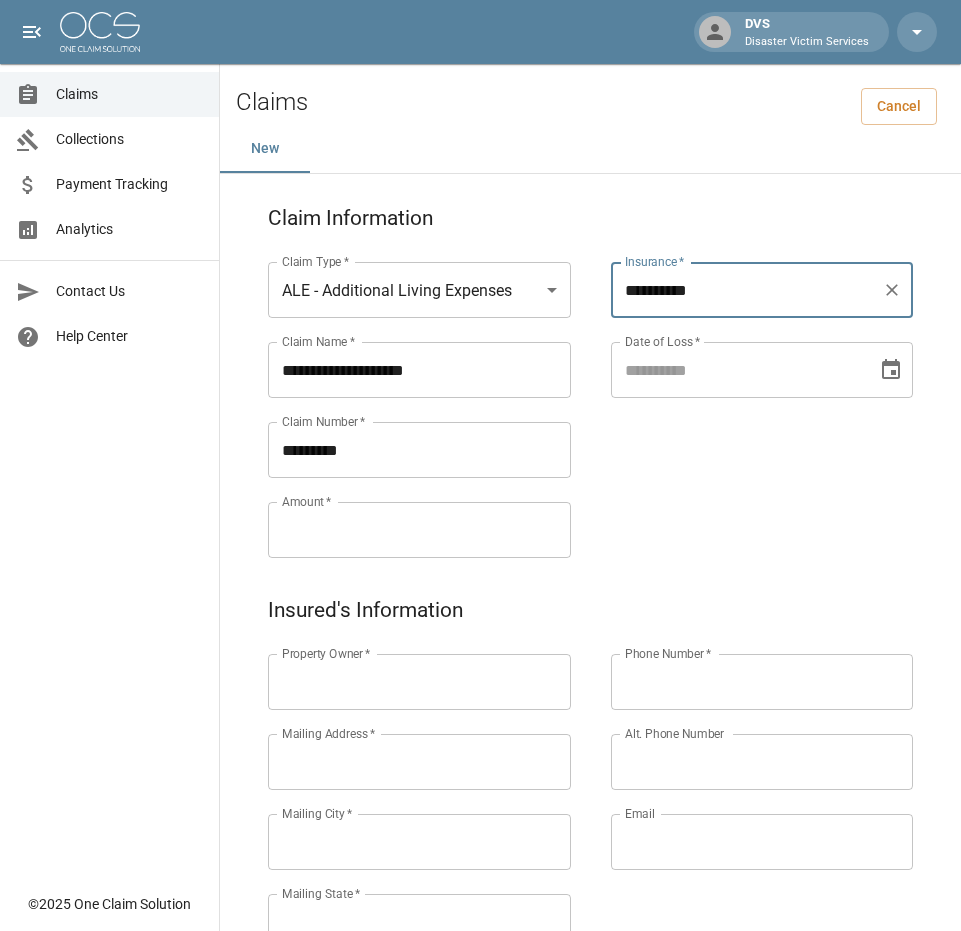 type on "**********" 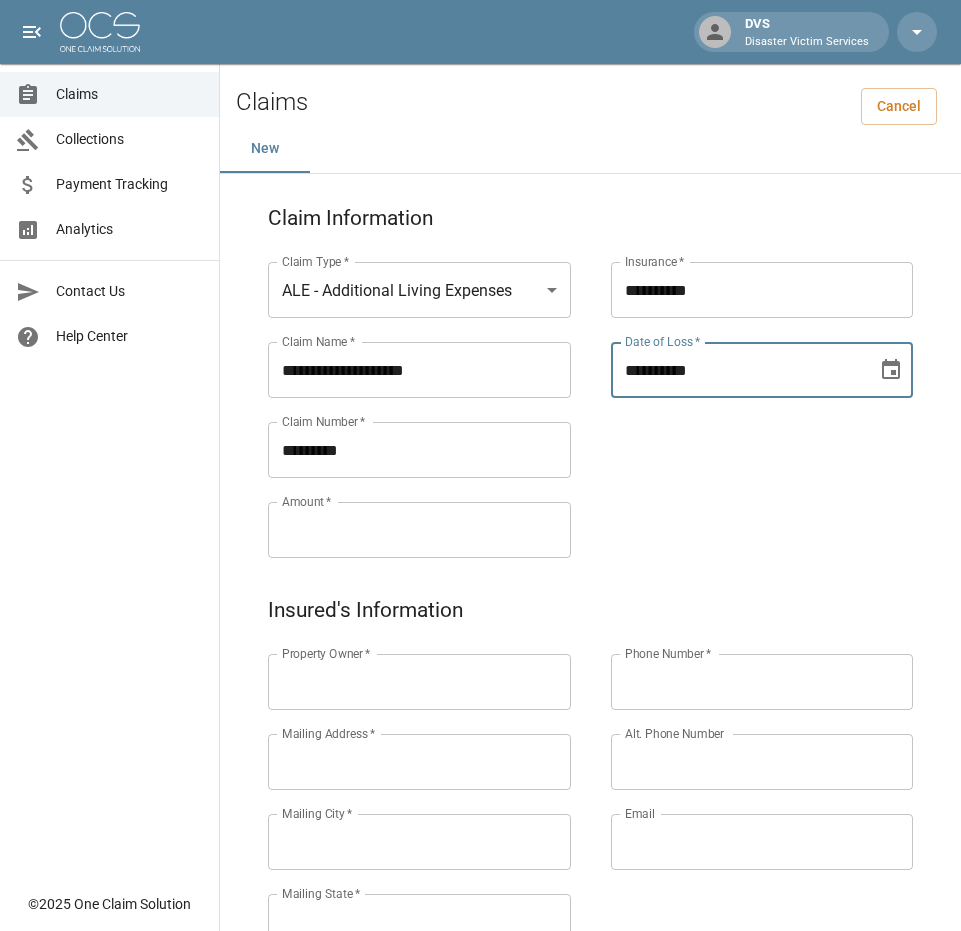 click on "**********" at bounding box center [737, 370] 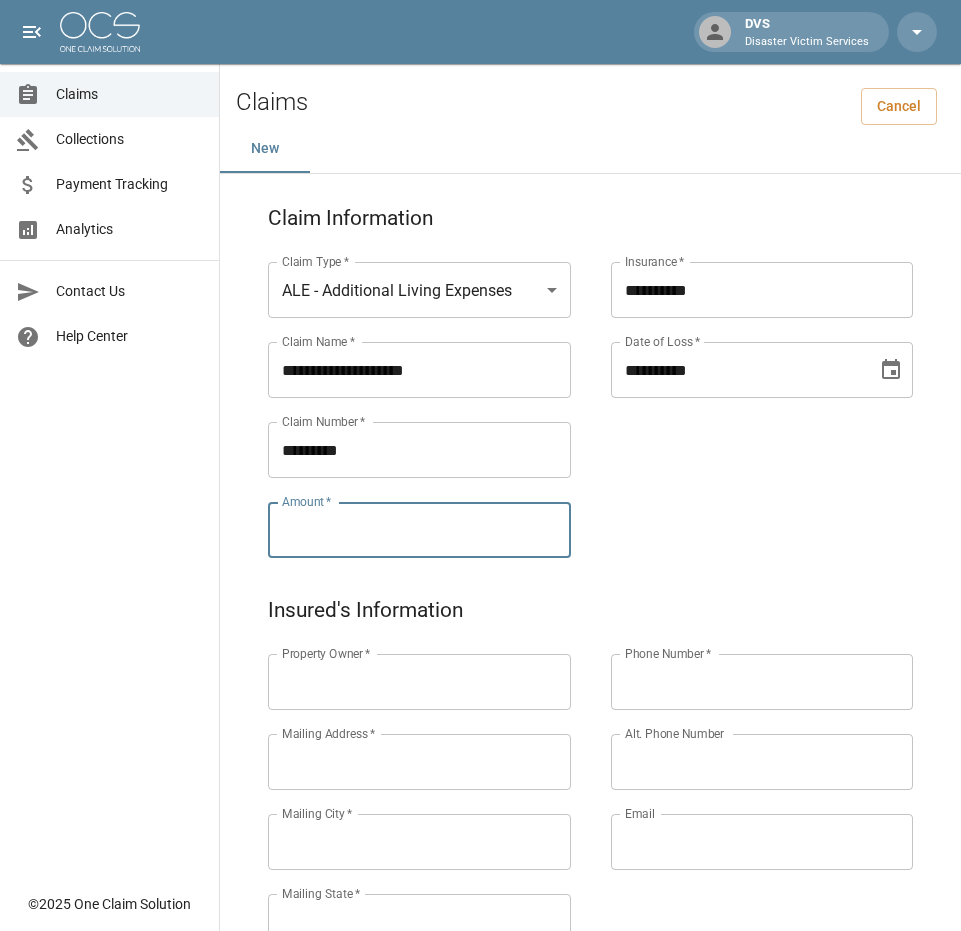 click on "Amount   *" at bounding box center [419, 530] 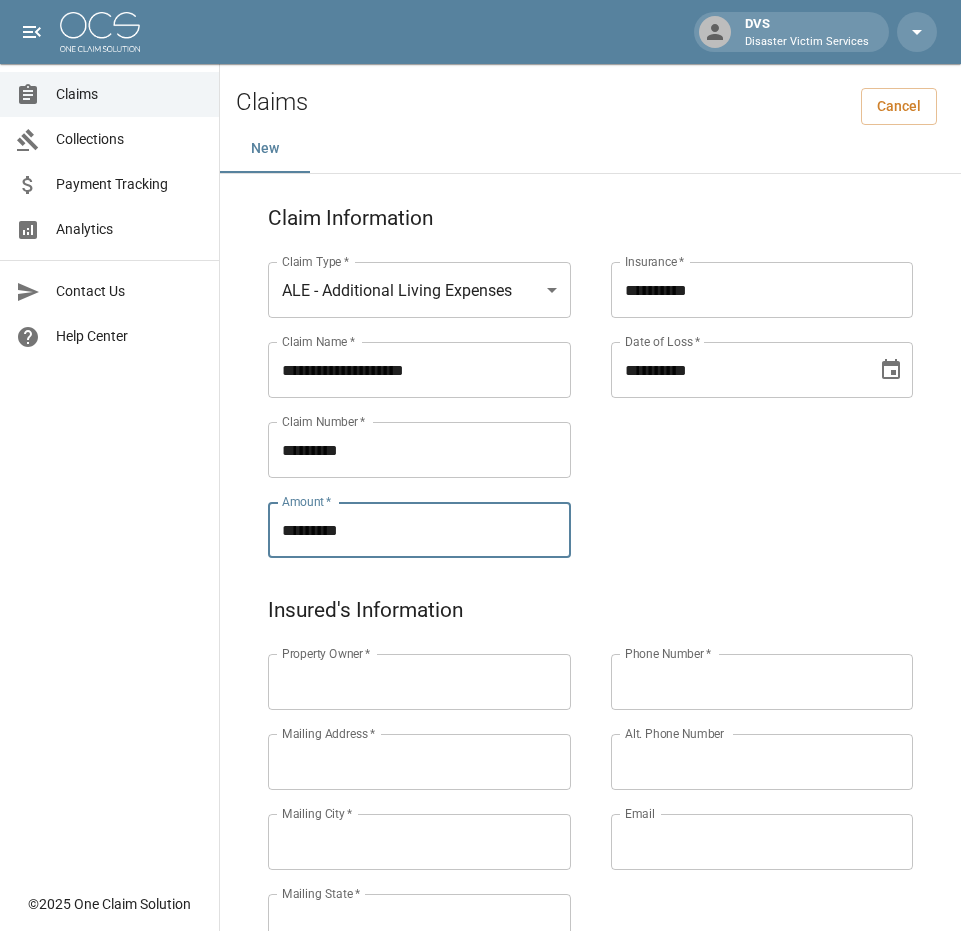 type on "*********" 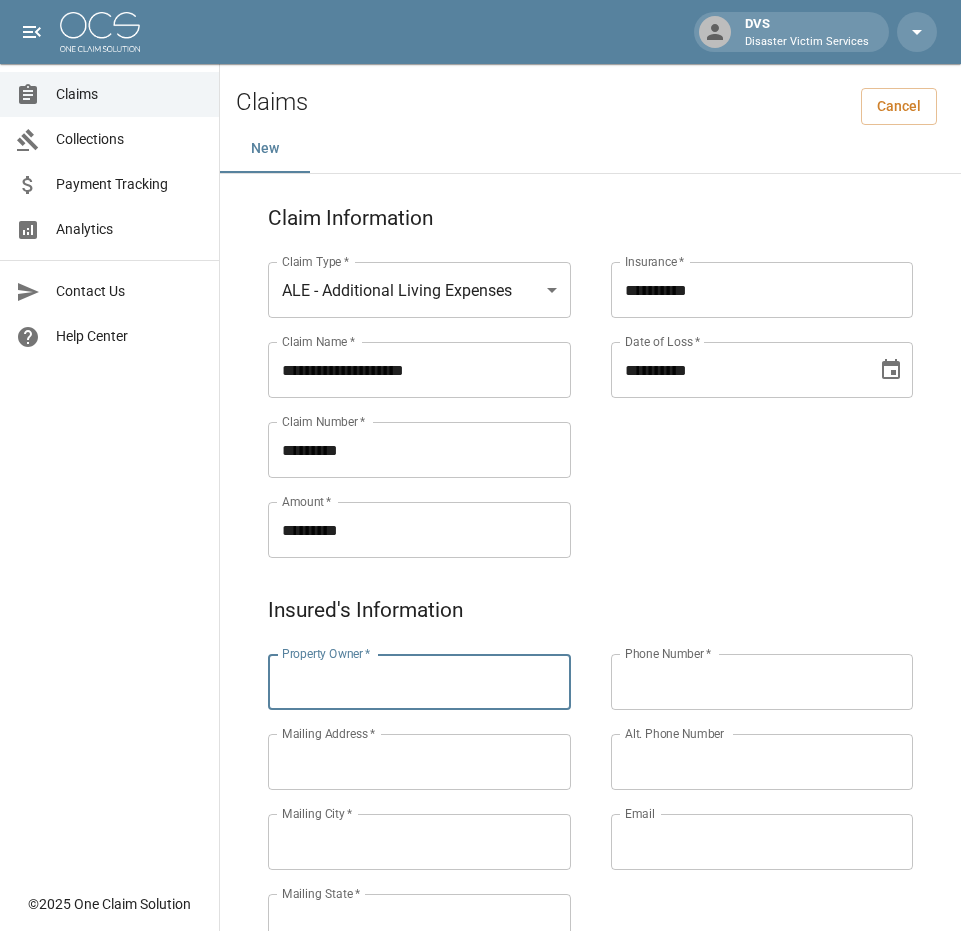 click on "Property Owner   *" at bounding box center (419, 682) 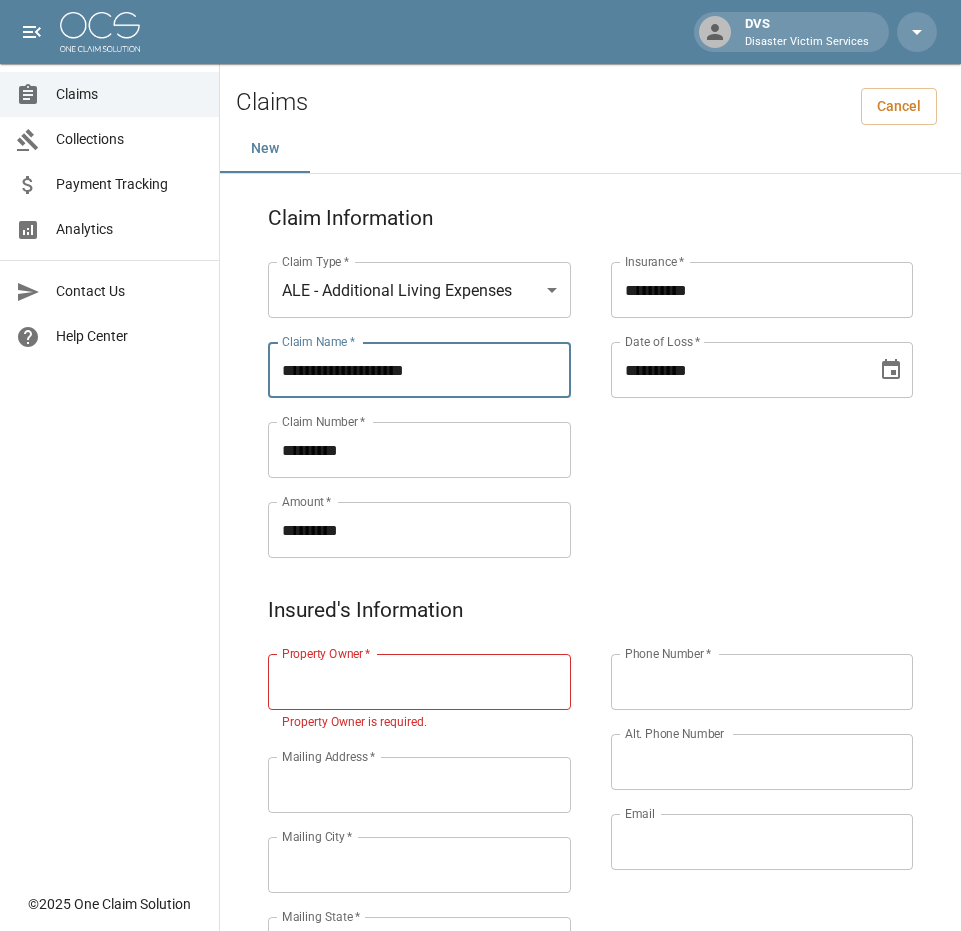 drag, startPoint x: 438, startPoint y: 355, endPoint x: 49, endPoint y: 376, distance: 389.56644 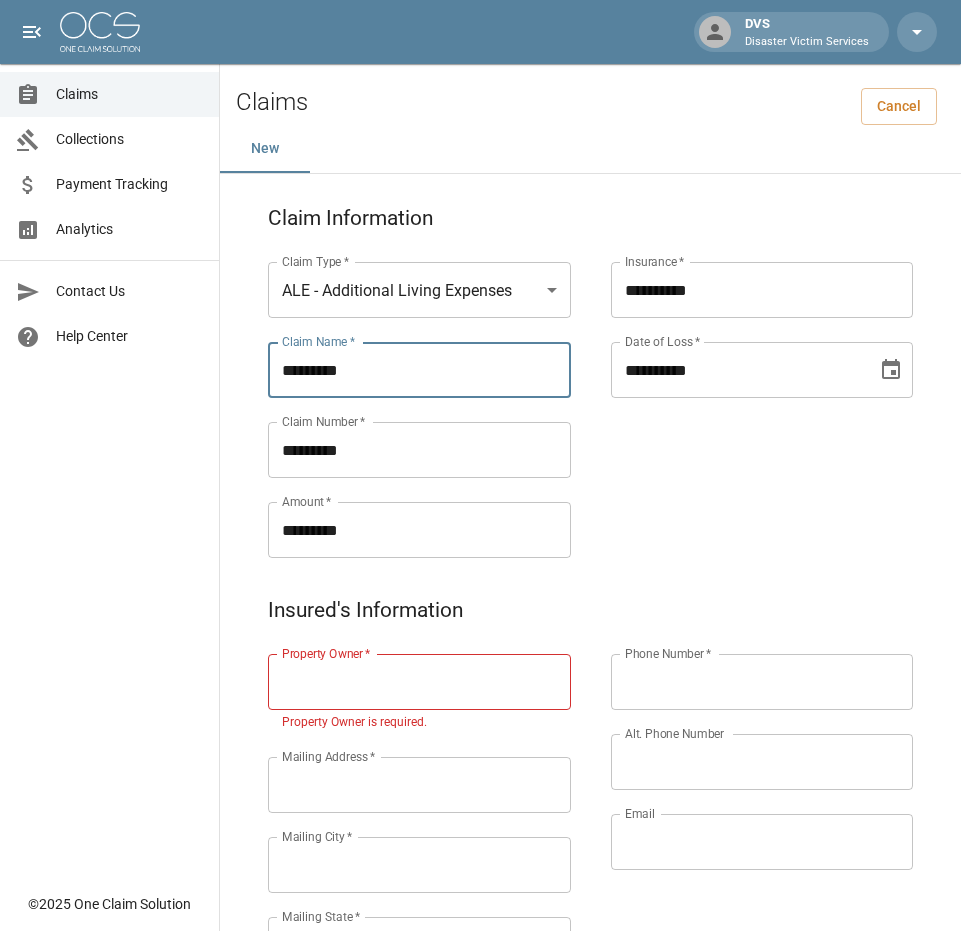 drag, startPoint x: 381, startPoint y: 369, endPoint x: -165, endPoint y: 392, distance: 546.4842 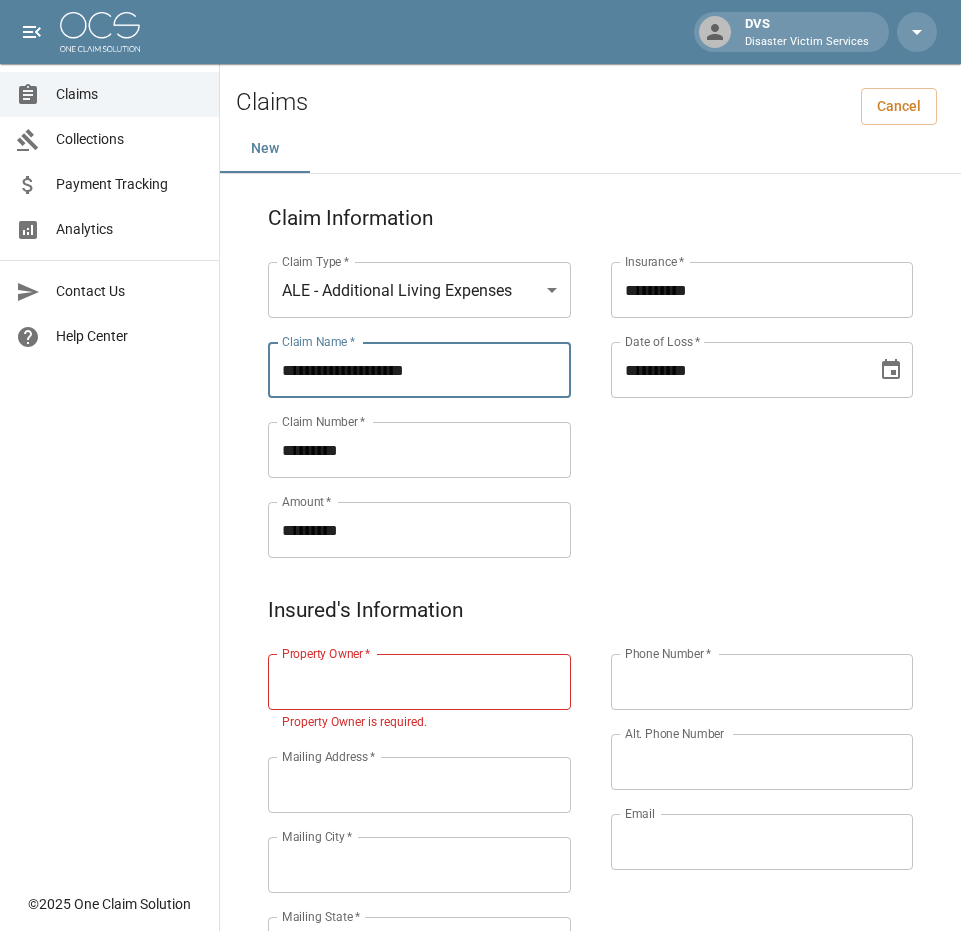 type on "**********" 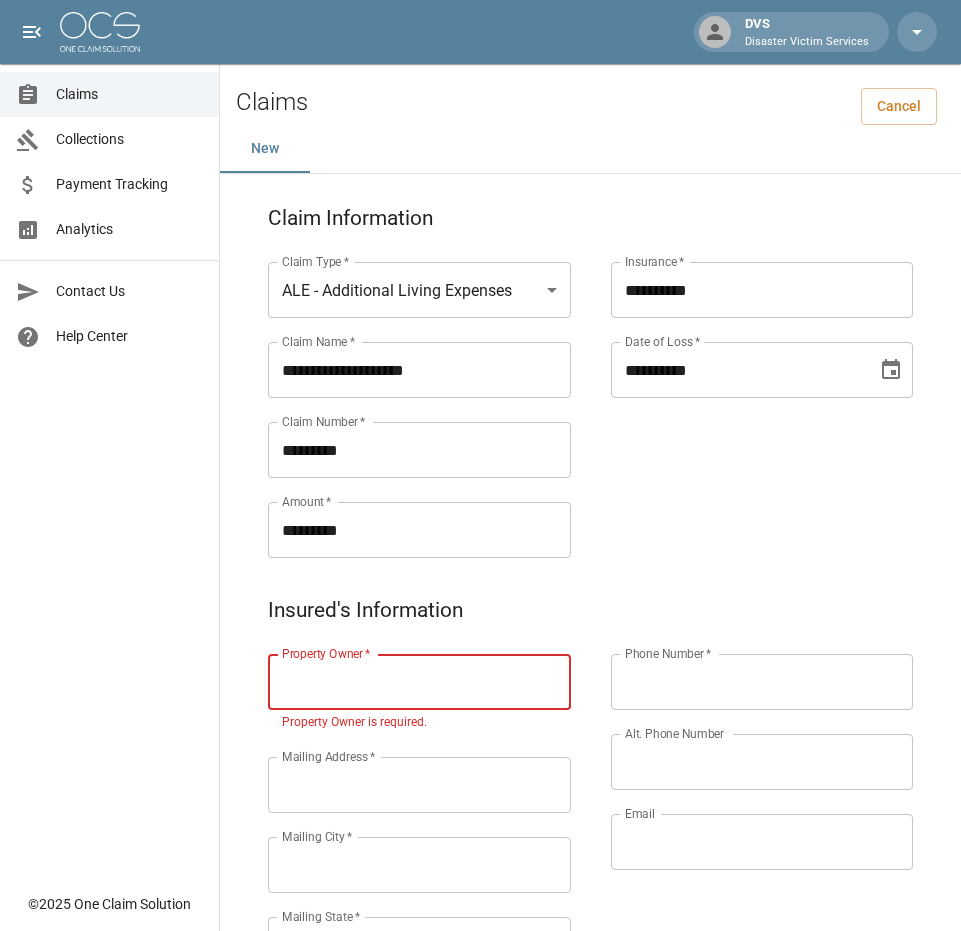 paste on "**********" 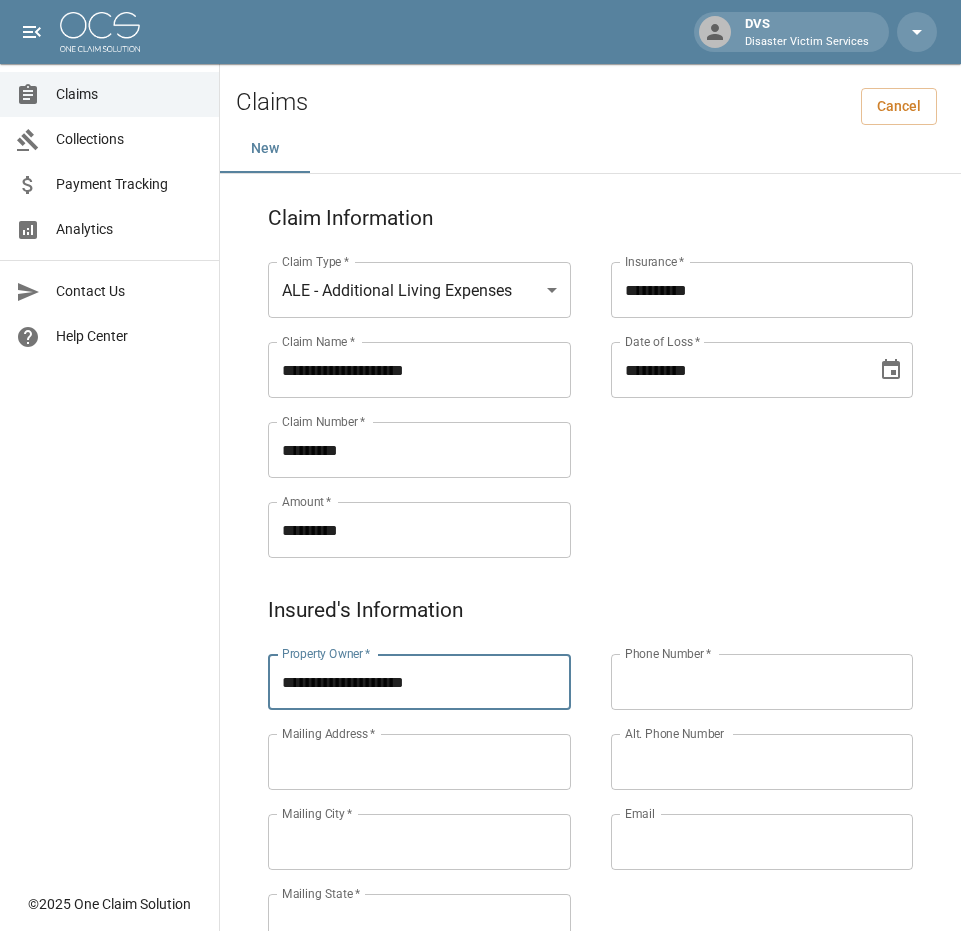 type on "**********" 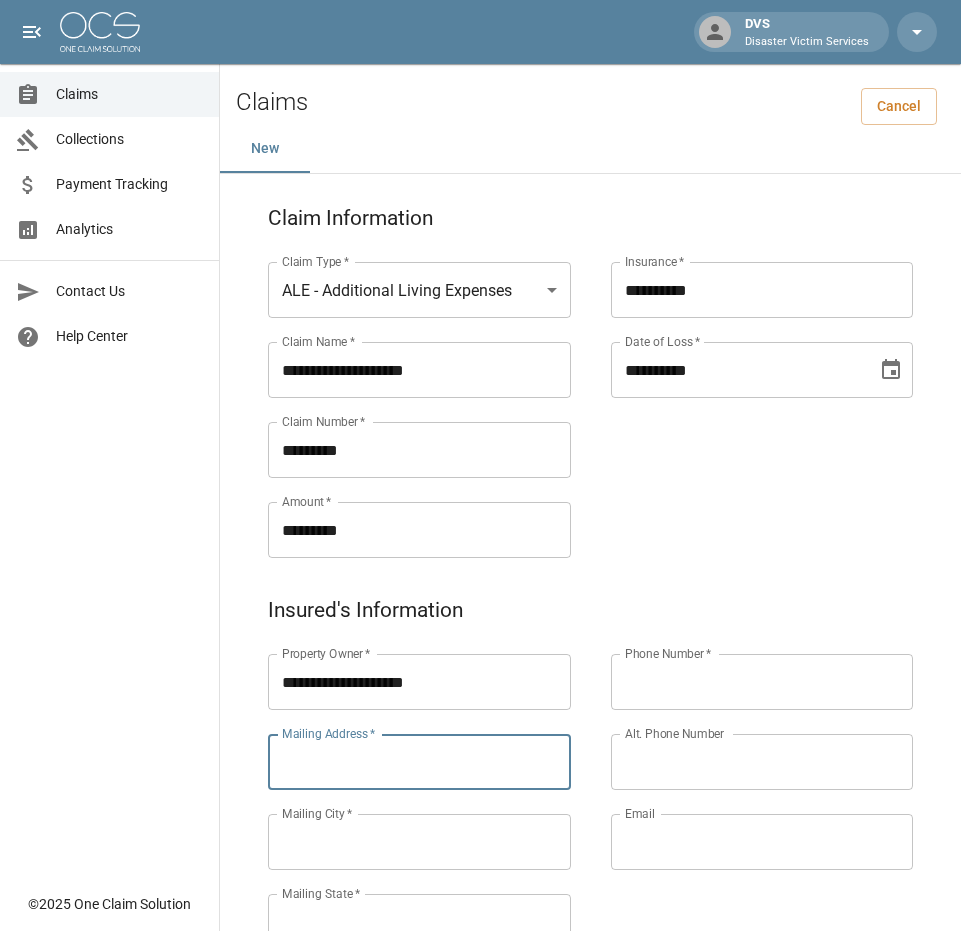 click on "Mailing Address   *" at bounding box center (419, 762) 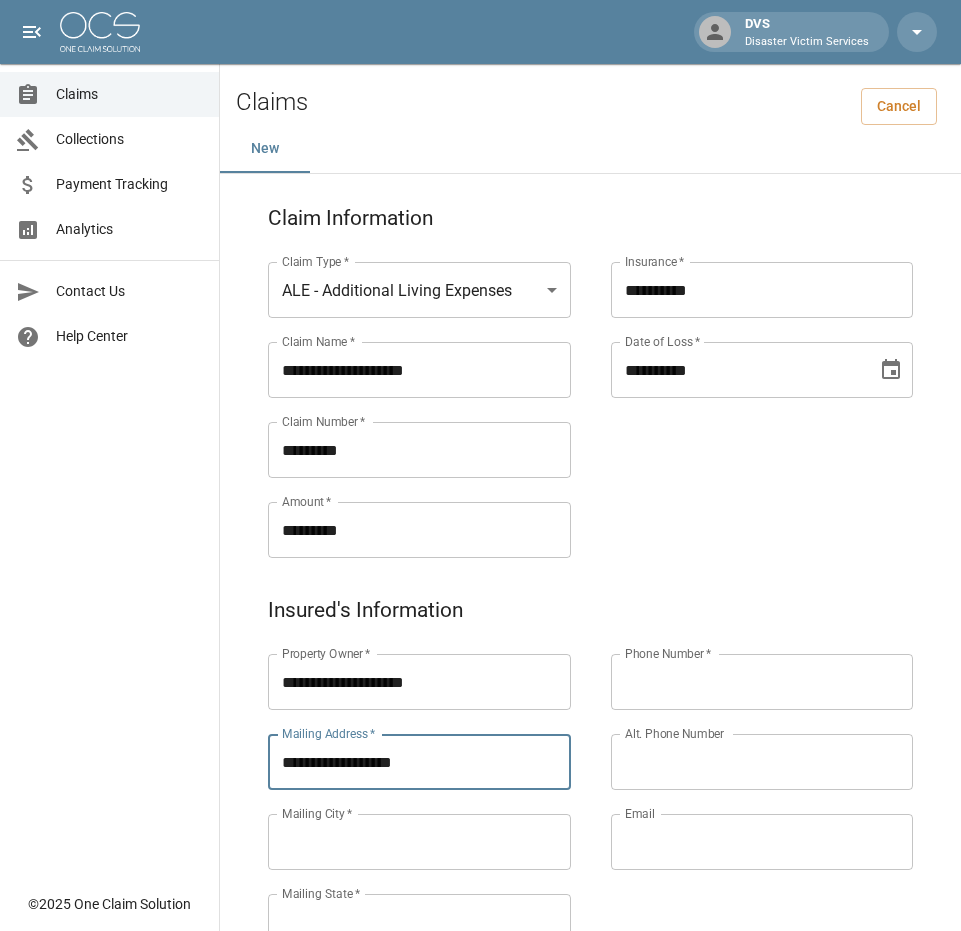 type on "**********" 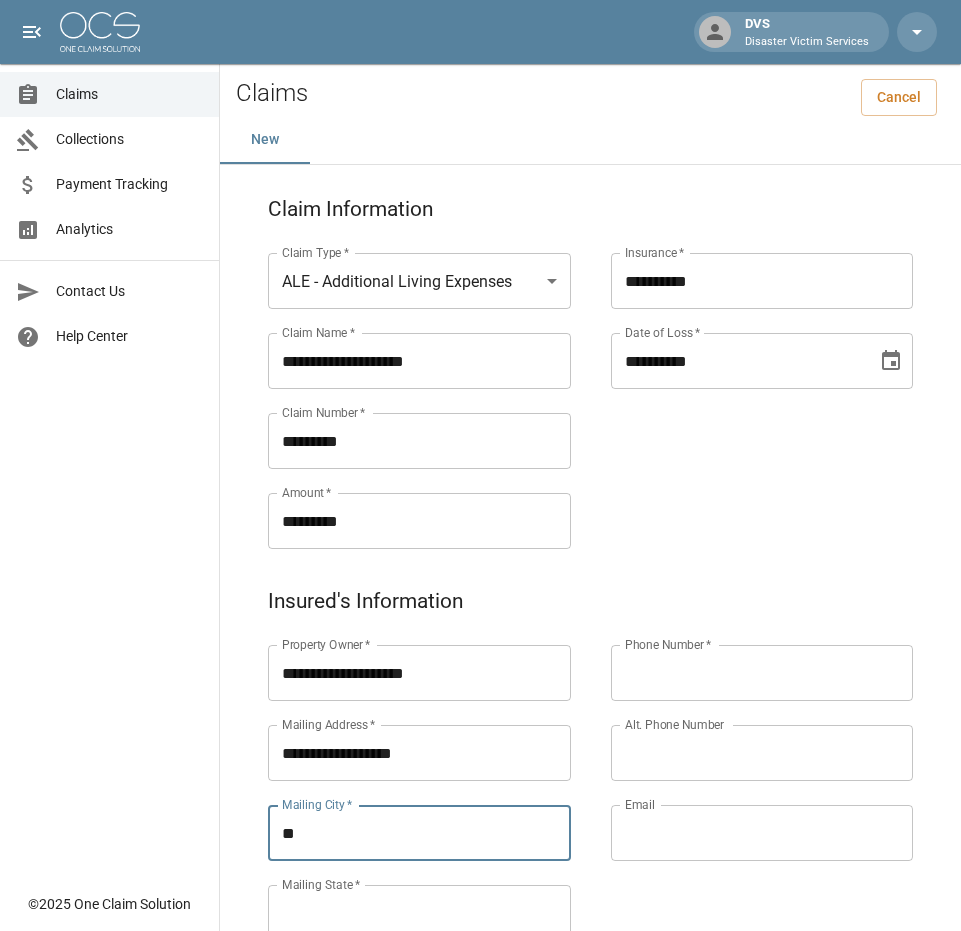 scroll, scrollTop: 10, scrollLeft: 6, axis: both 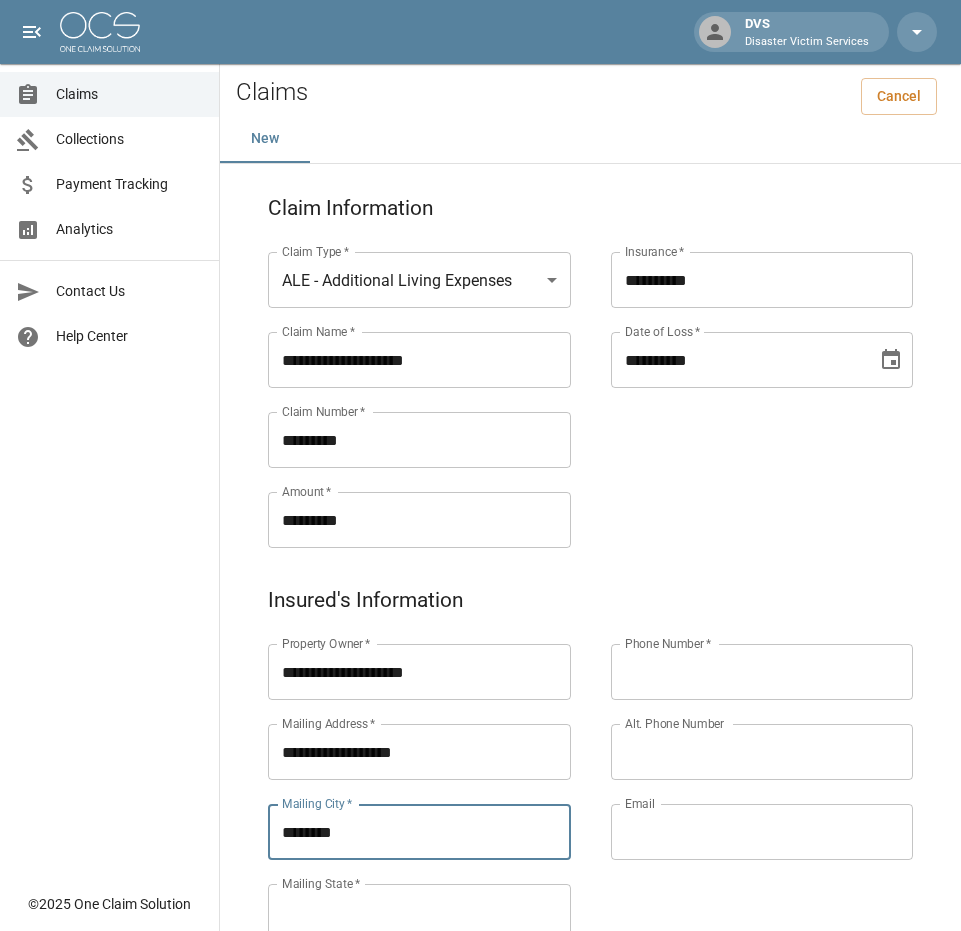 type on "*******" 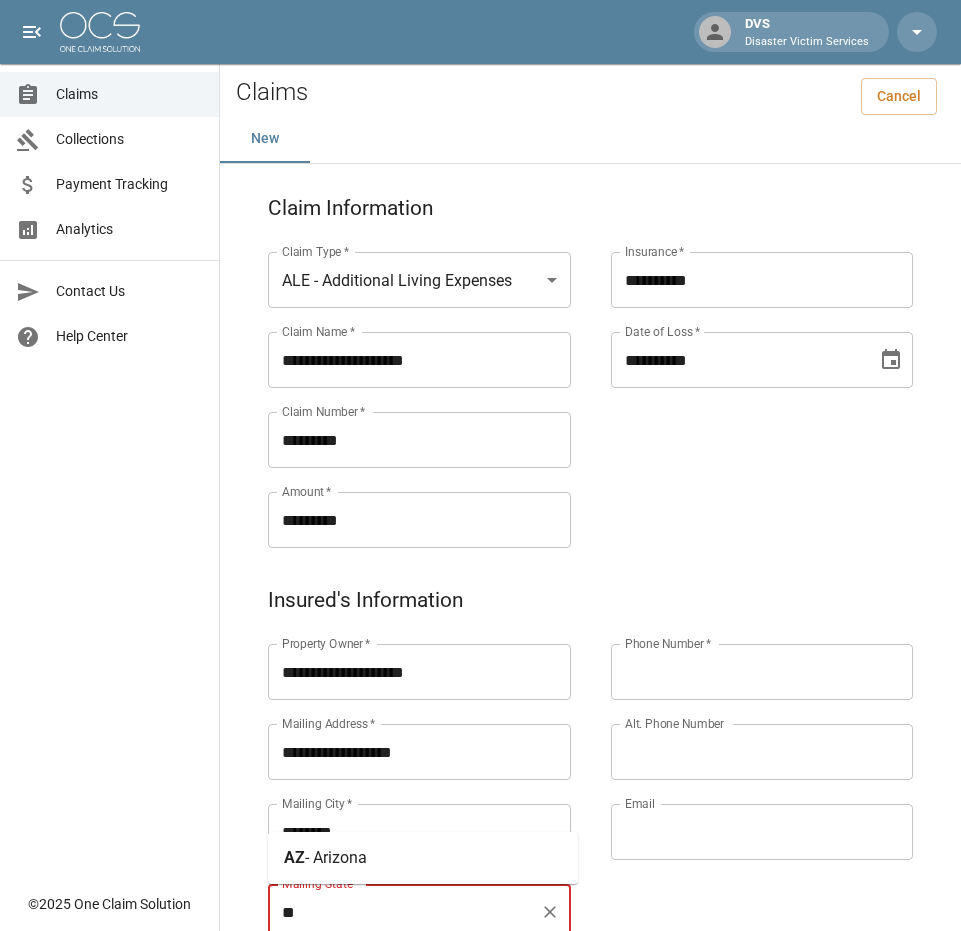 click on "- Arizona" at bounding box center (336, 857) 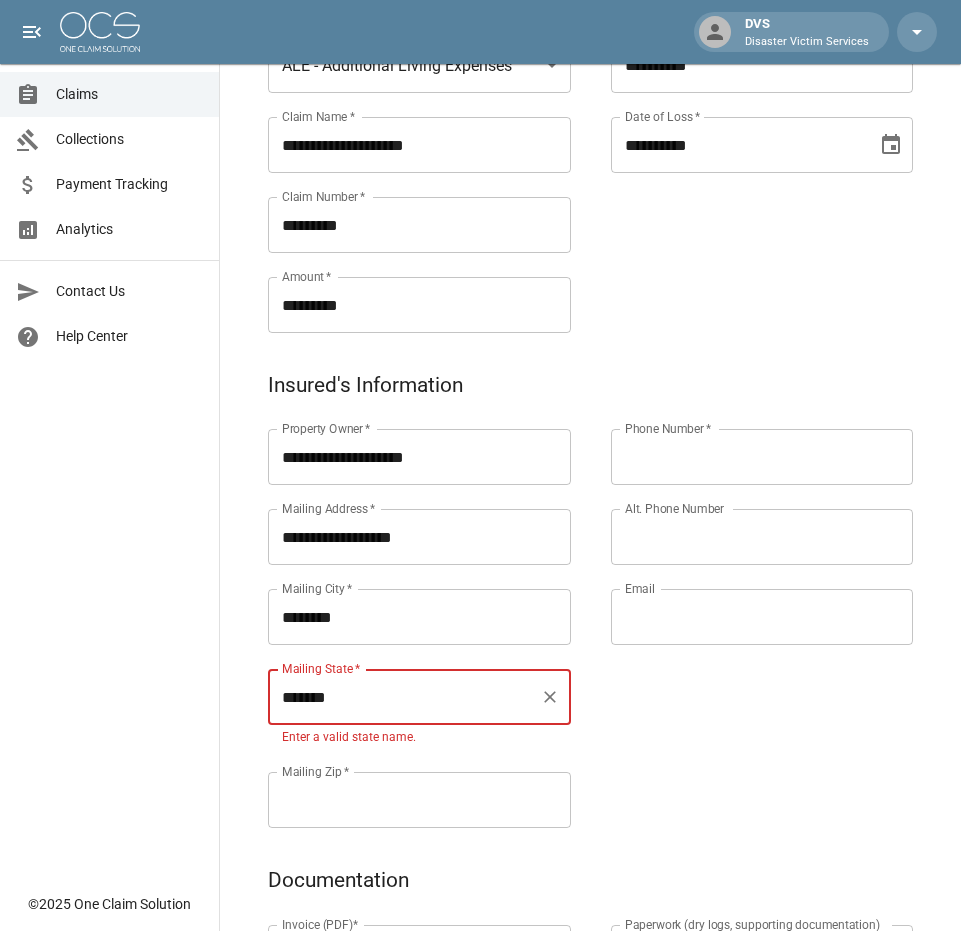 scroll, scrollTop: 226, scrollLeft: 6, axis: both 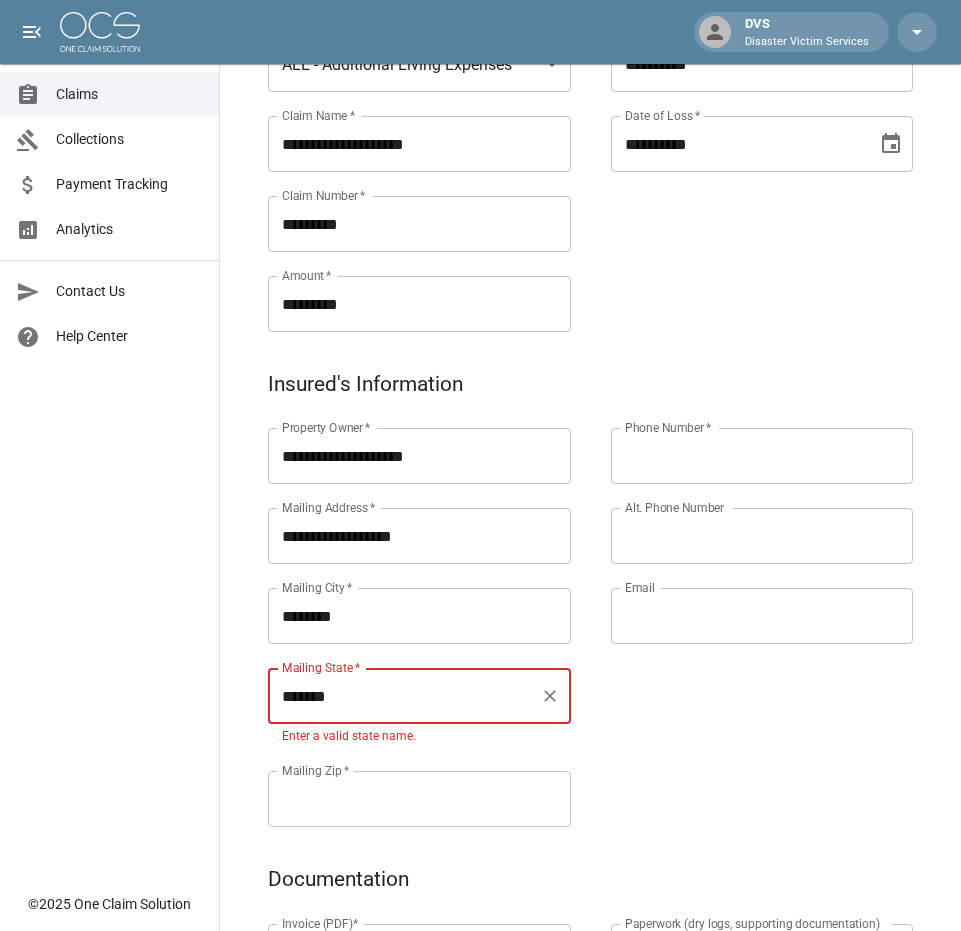 type on "*******" 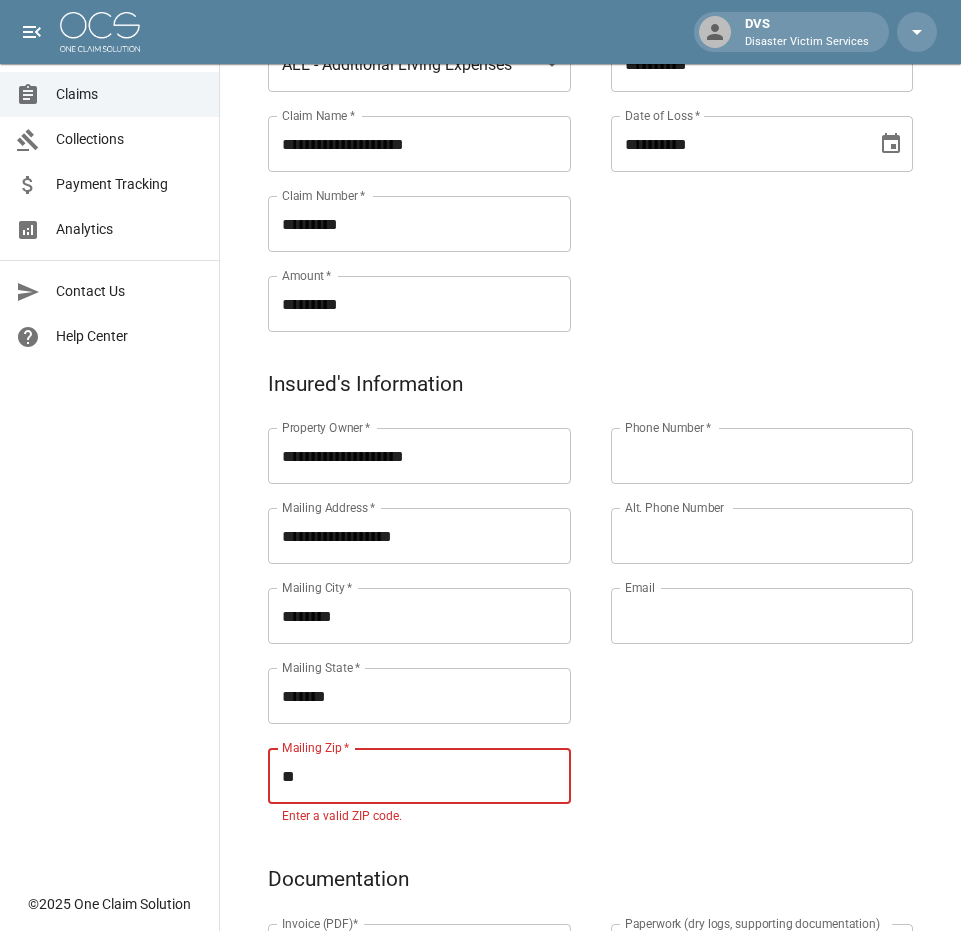 type on "*" 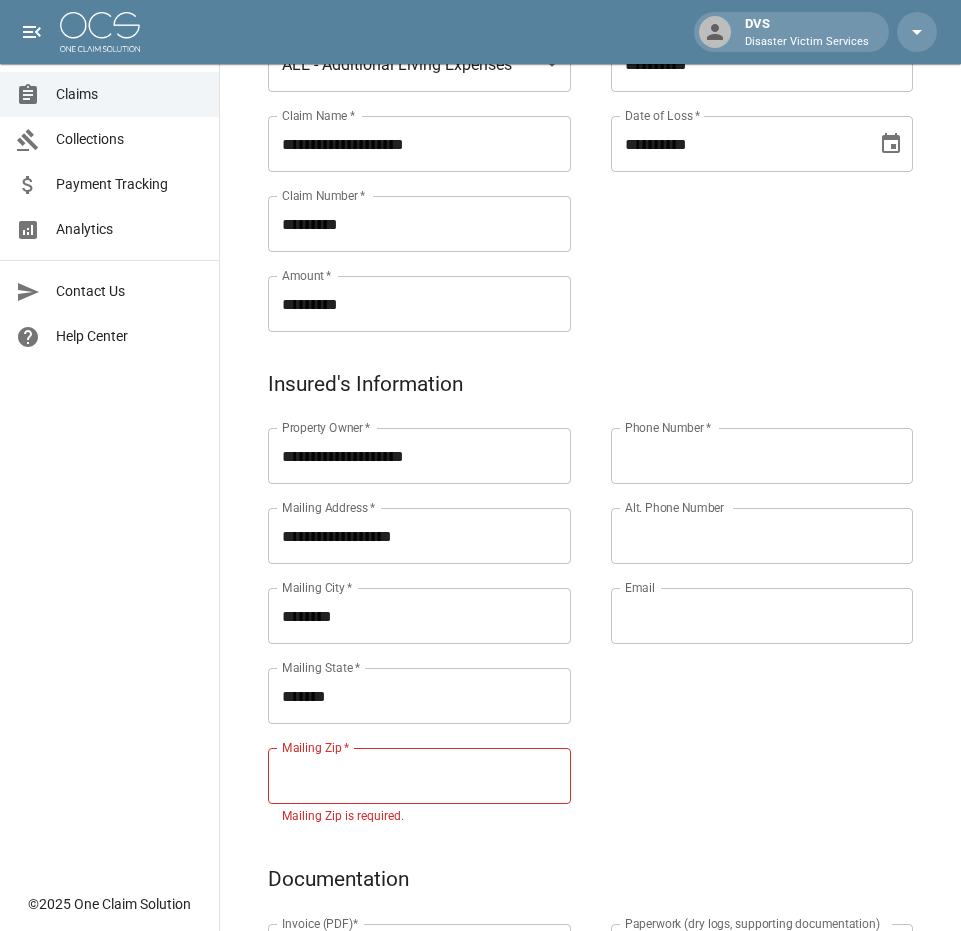 click on "Mailing Zip   *" at bounding box center (419, 776) 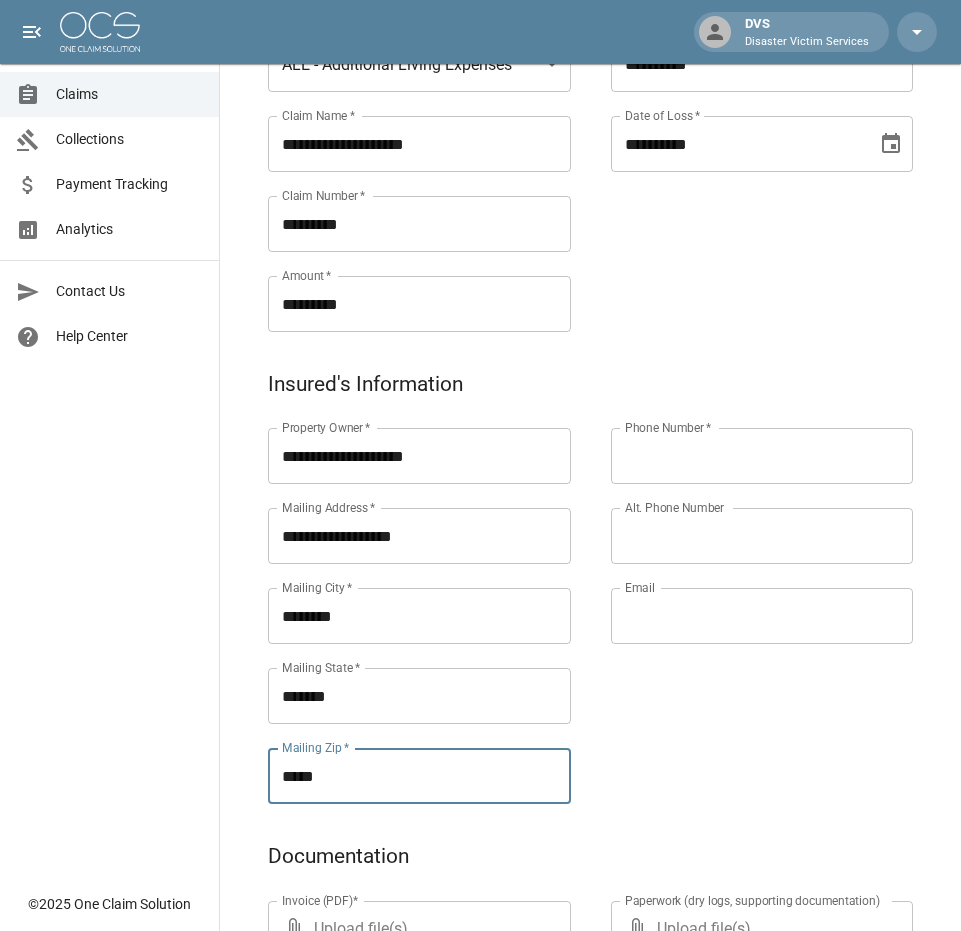 type on "*****" 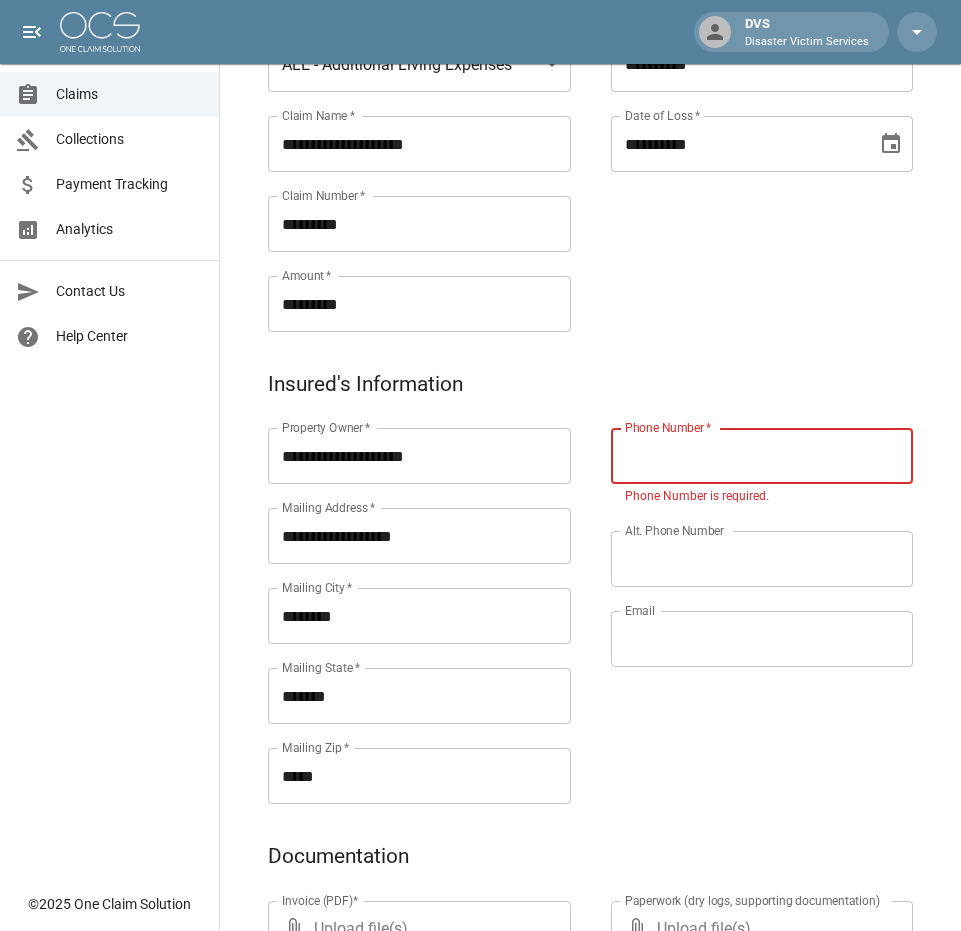 click on "Phone Number   *" at bounding box center [762, 456] 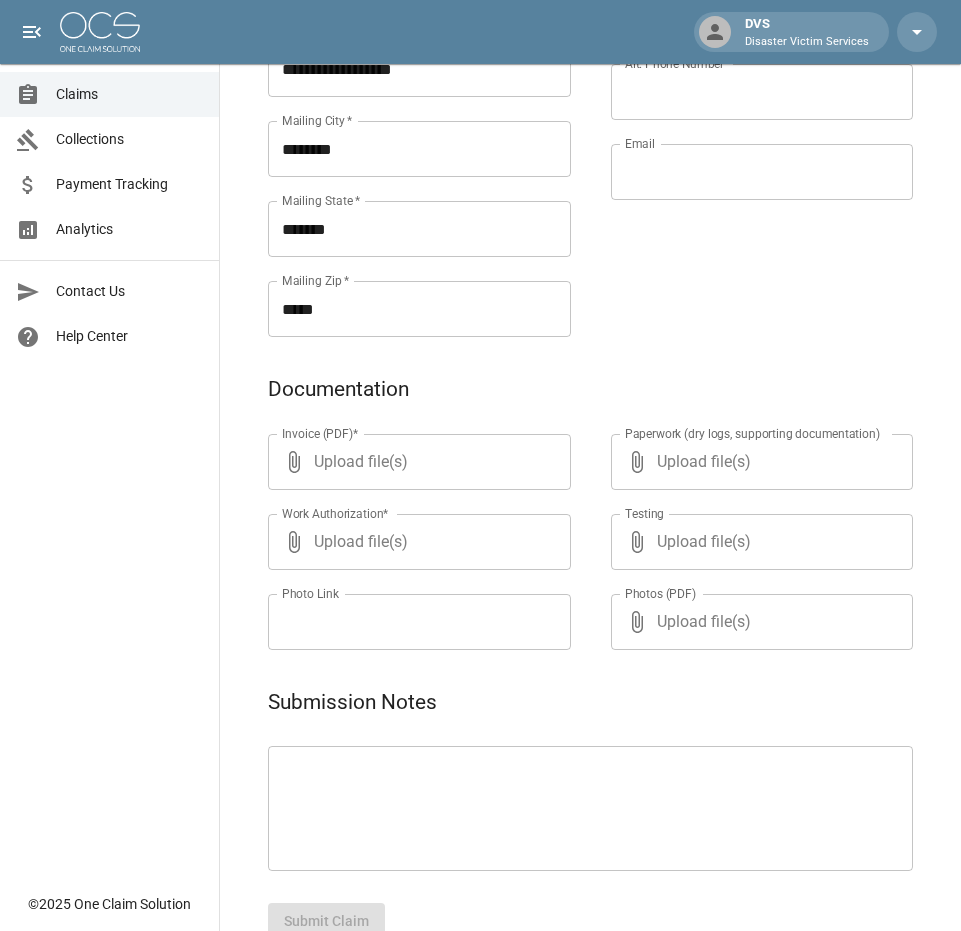 scroll, scrollTop: 695, scrollLeft: 6, axis: both 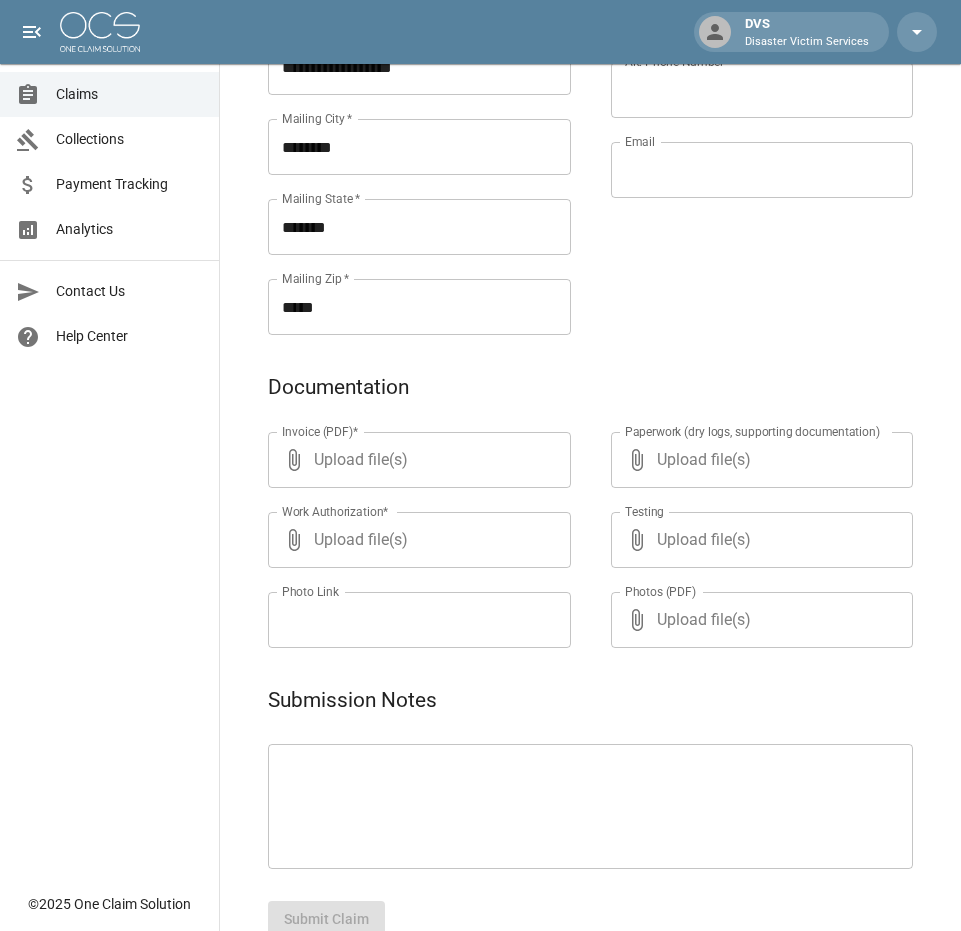 type on "**********" 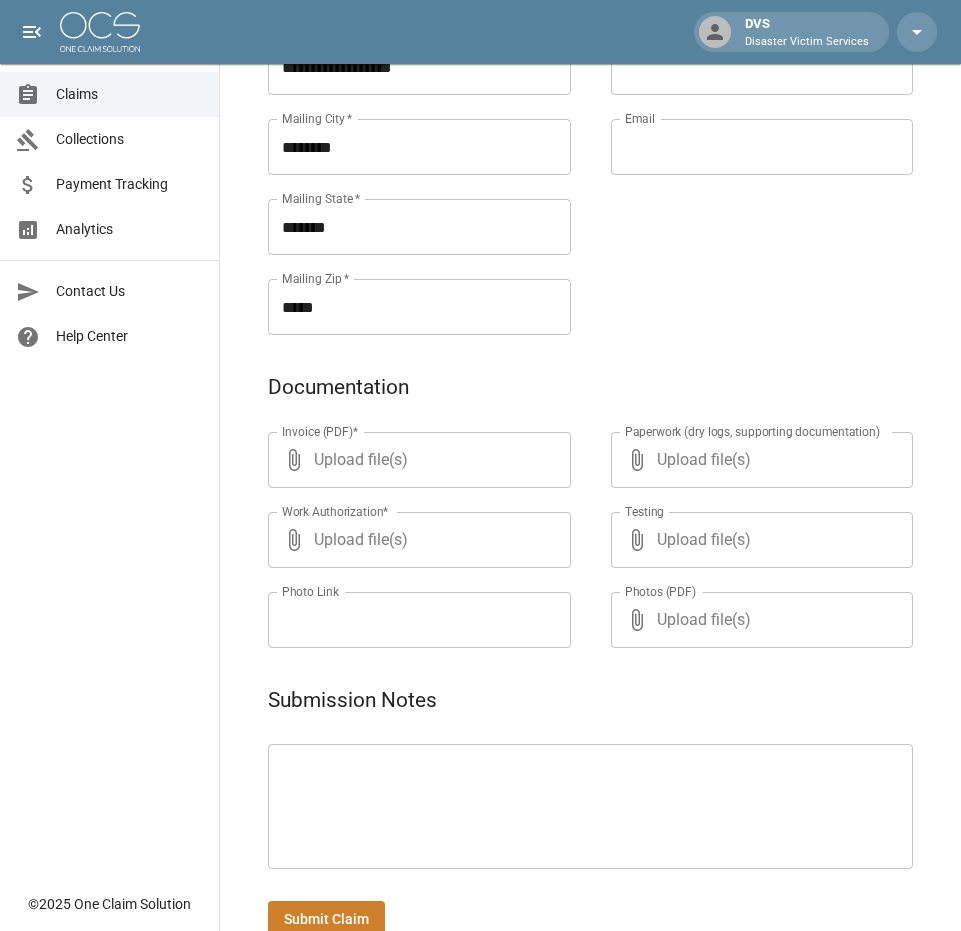 type on "**********" 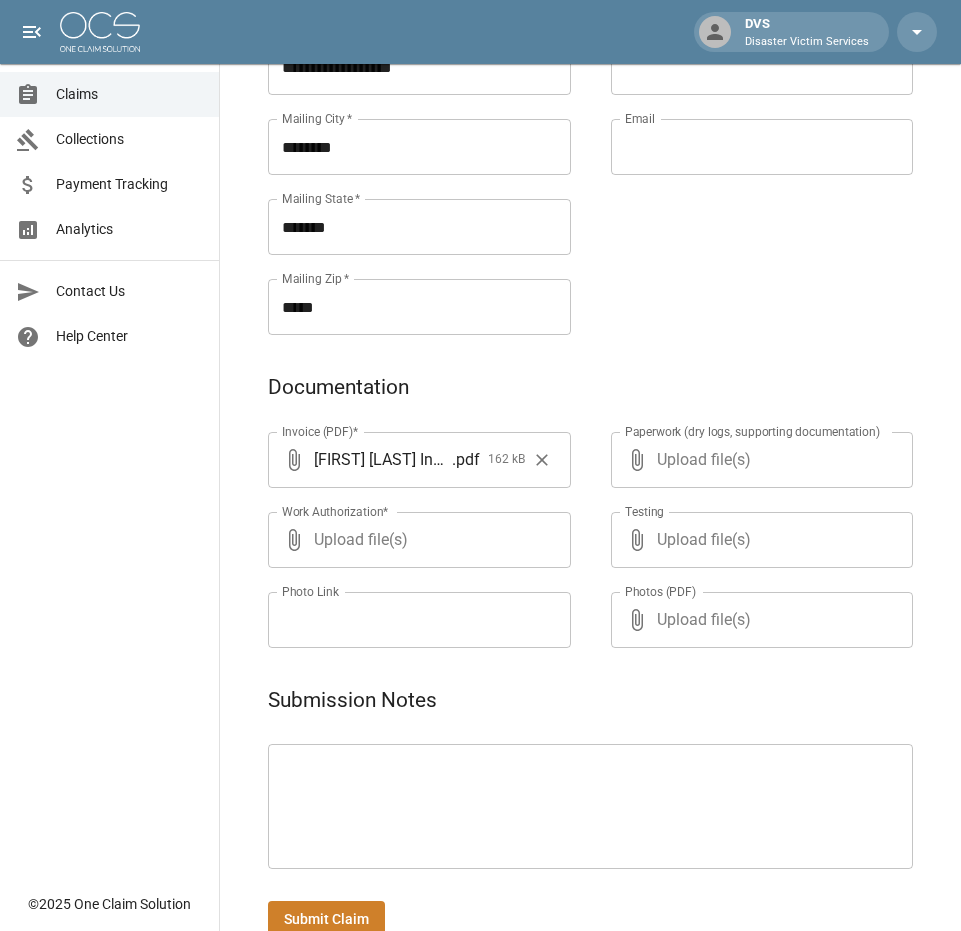 click on "Upload file(s)" at bounding box center (415, 540) 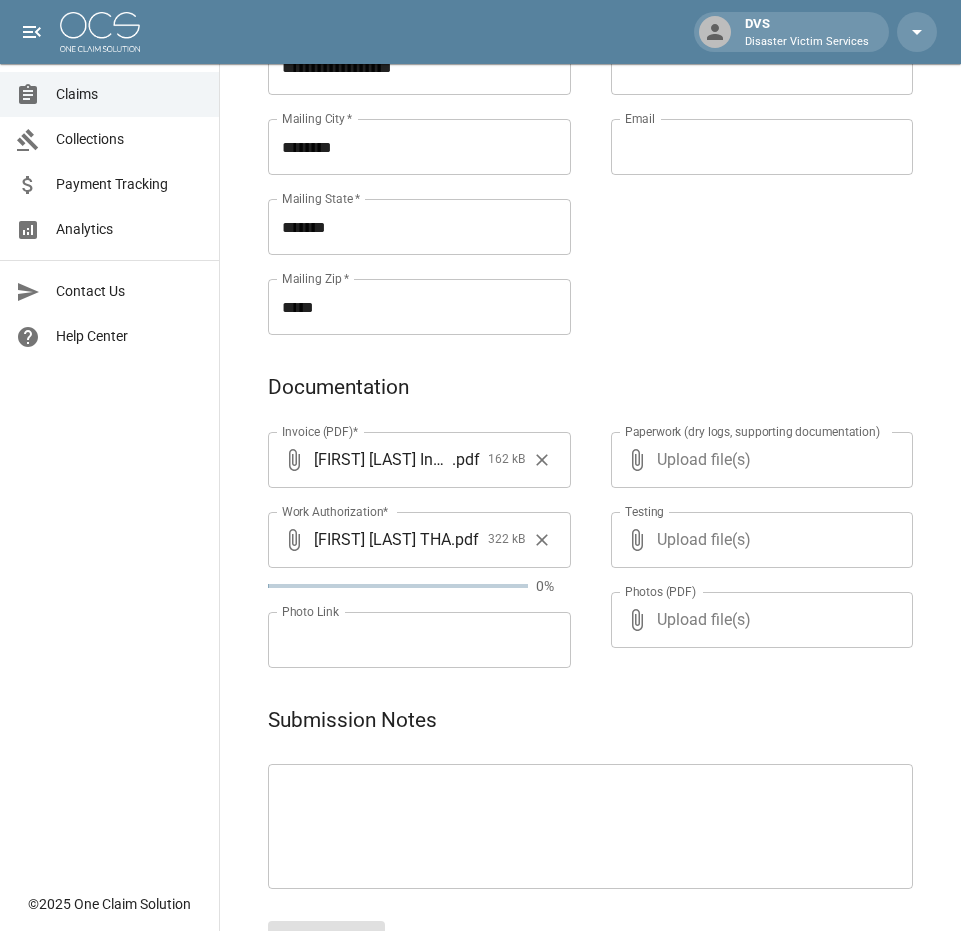 click on "Upload file(s)" at bounding box center (758, 460) 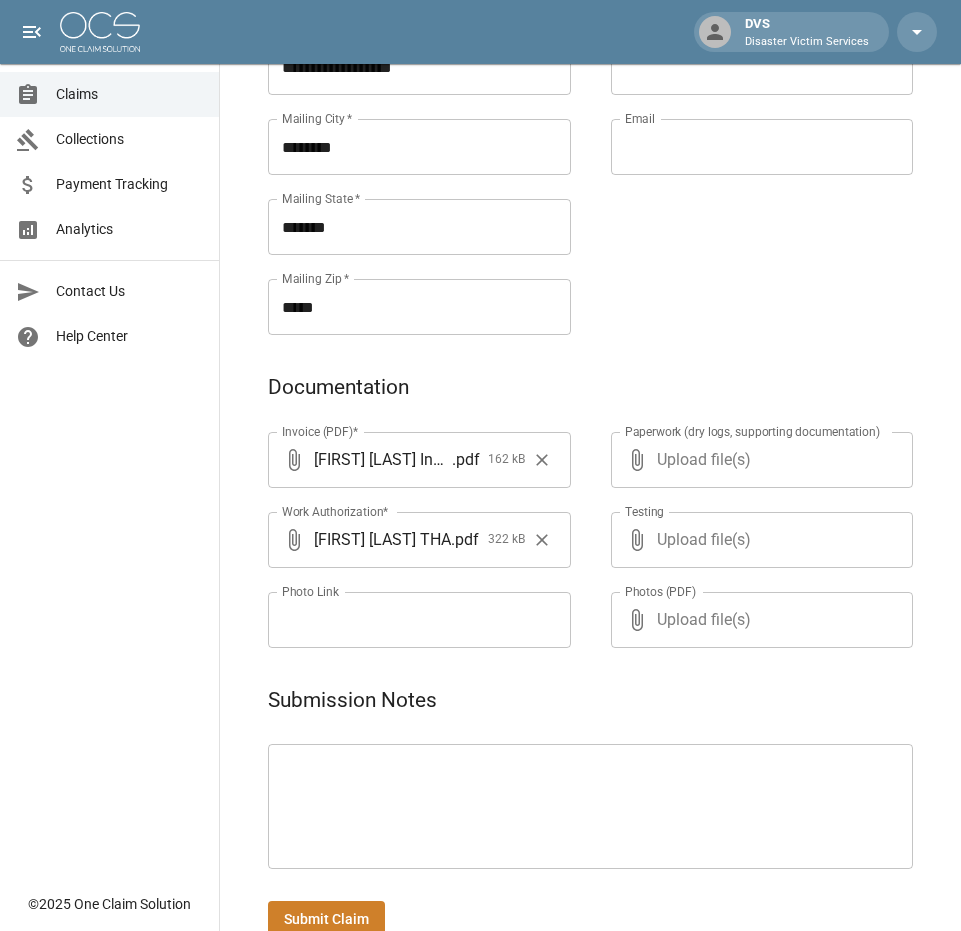 type on "**********" 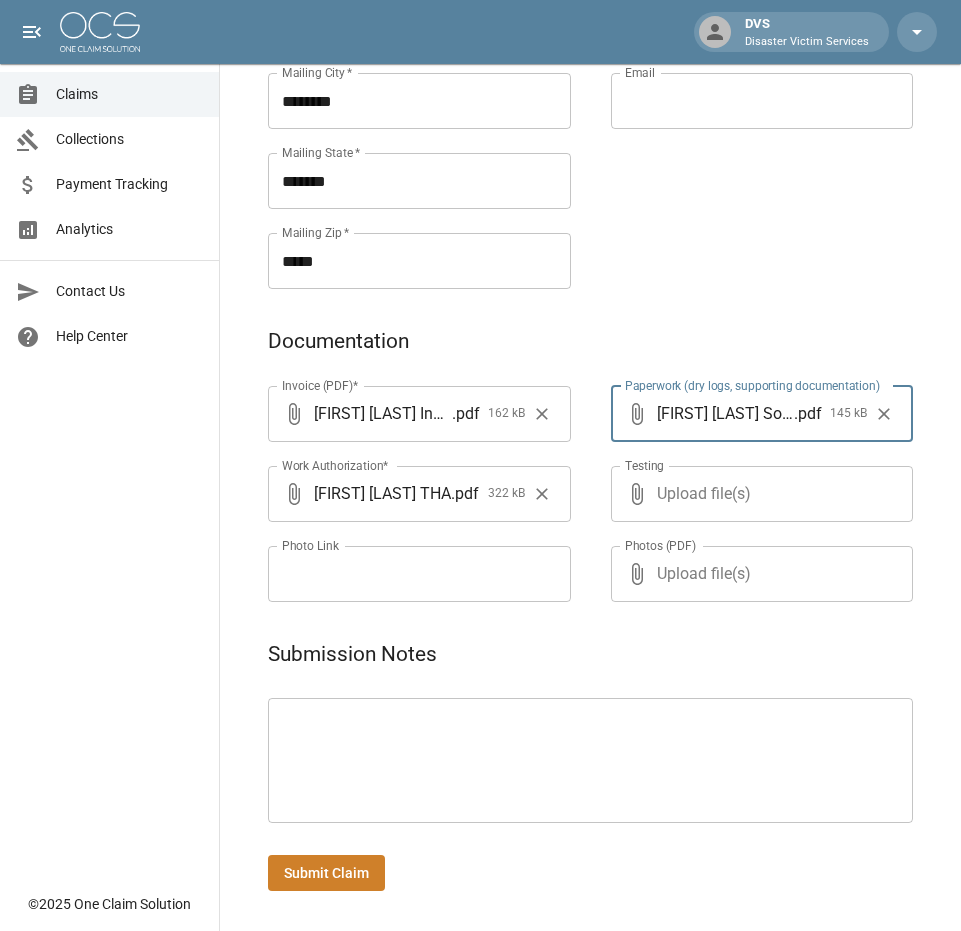 scroll, scrollTop: 741, scrollLeft: 6, axis: both 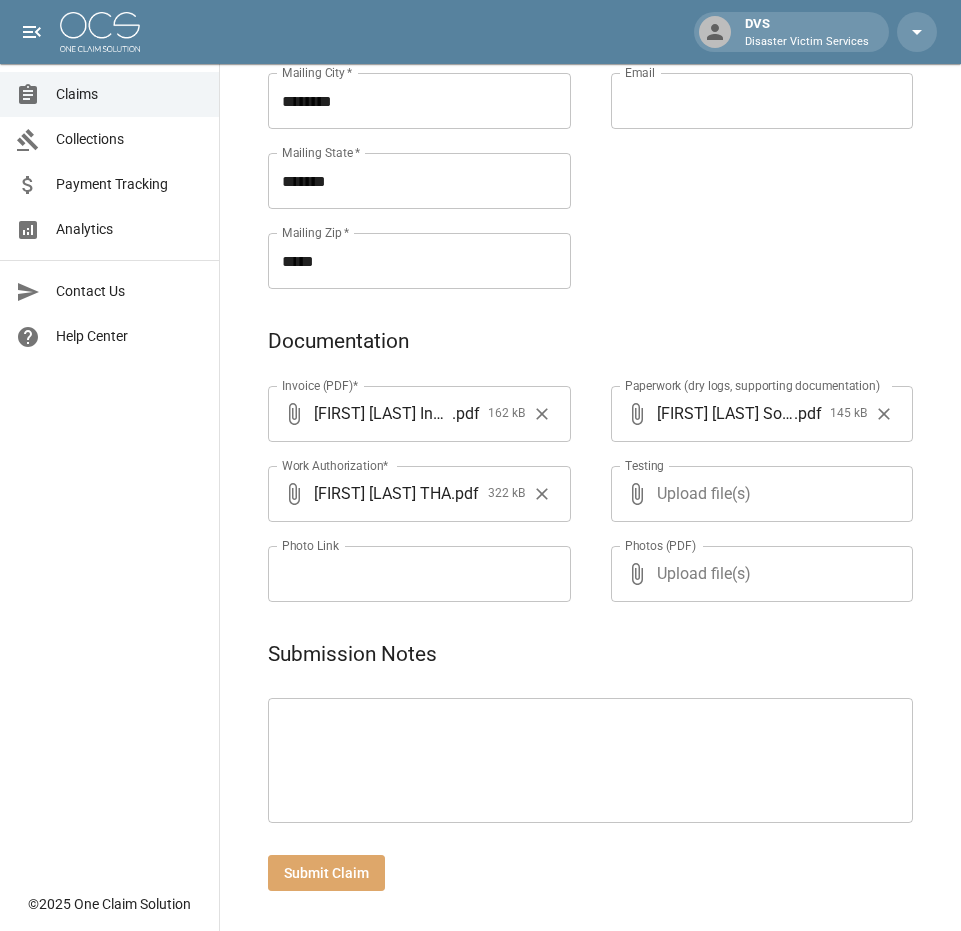 click on "Submit Claim" at bounding box center (326, 873) 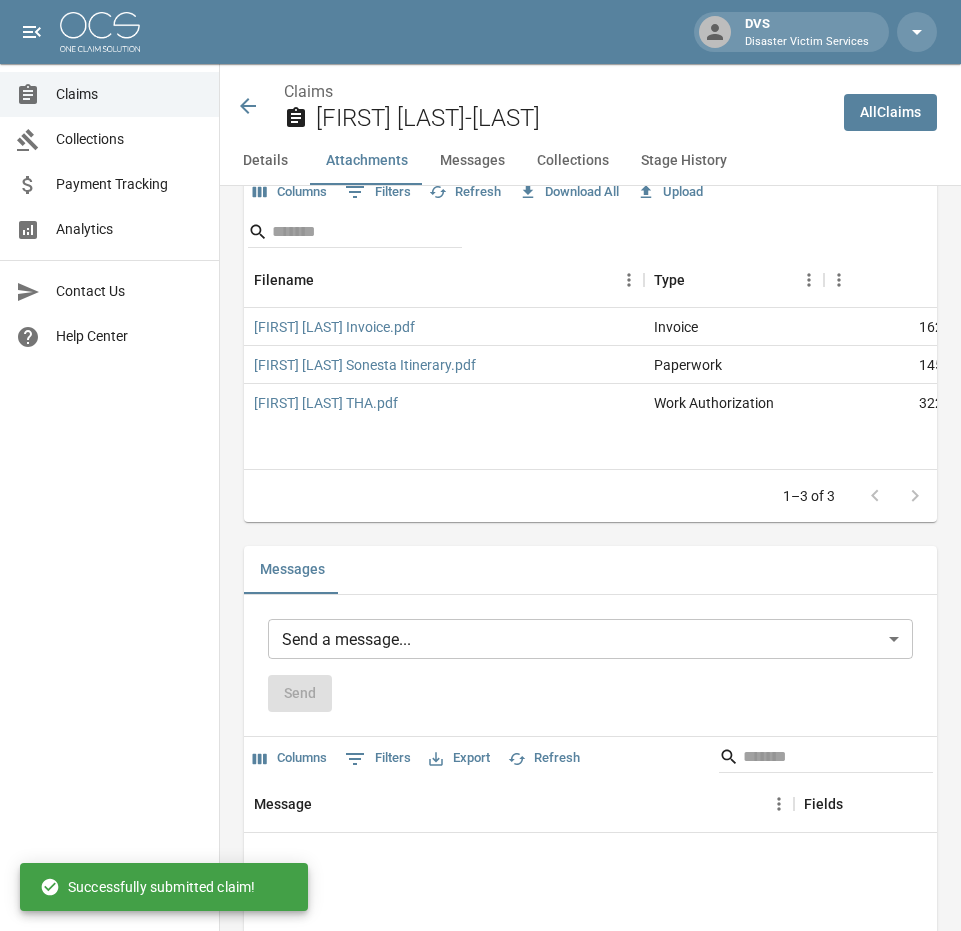 scroll, scrollTop: 1928, scrollLeft: 15, axis: both 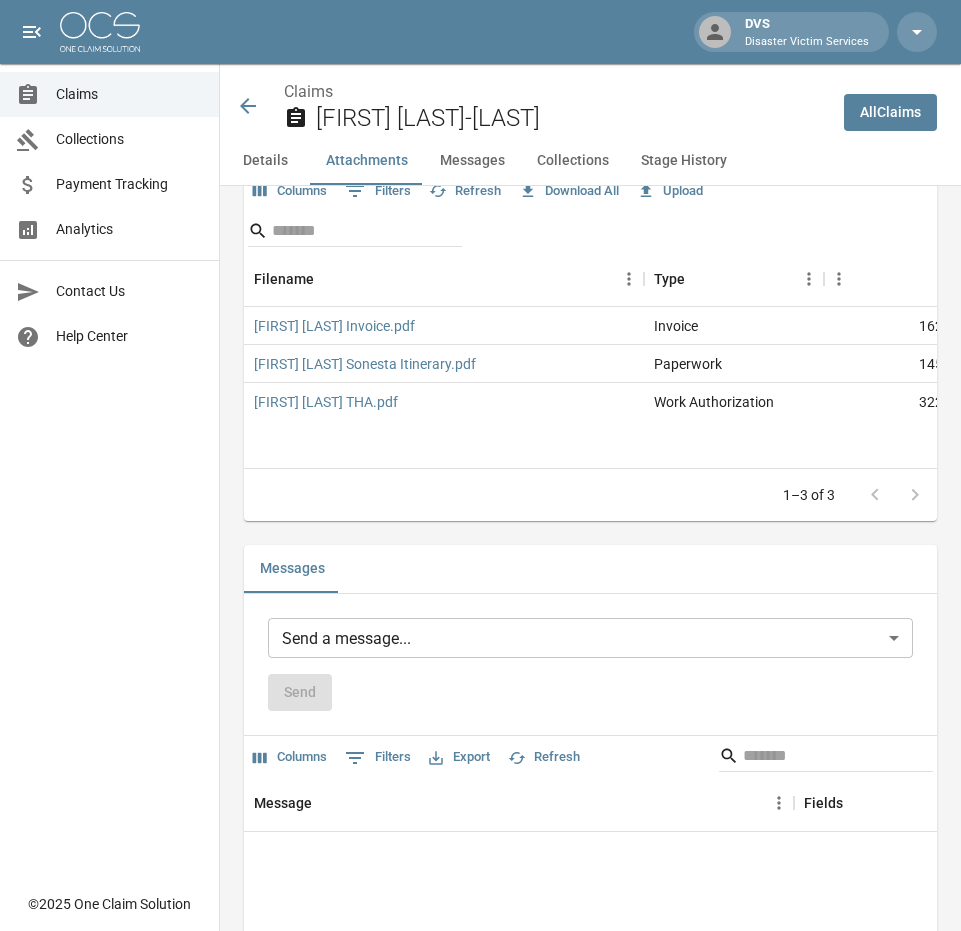 click on "Upload" at bounding box center (670, 191) 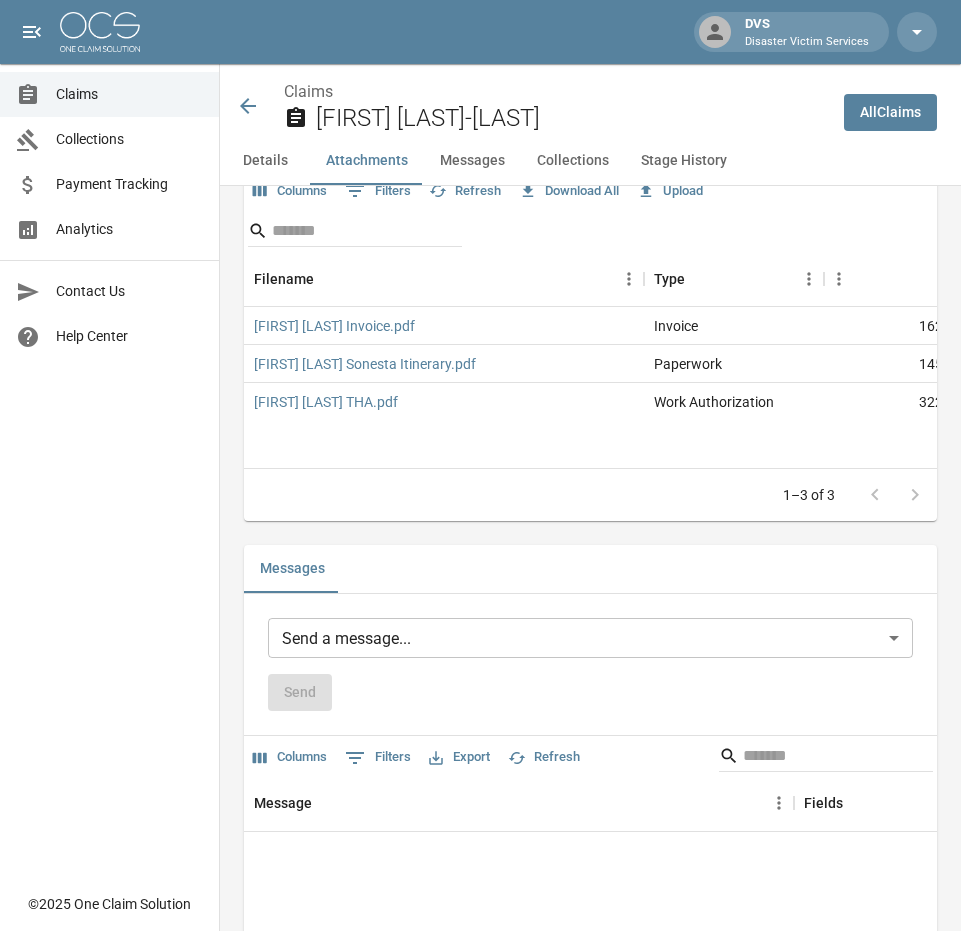 scroll, scrollTop: 1928, scrollLeft: 0, axis: vertical 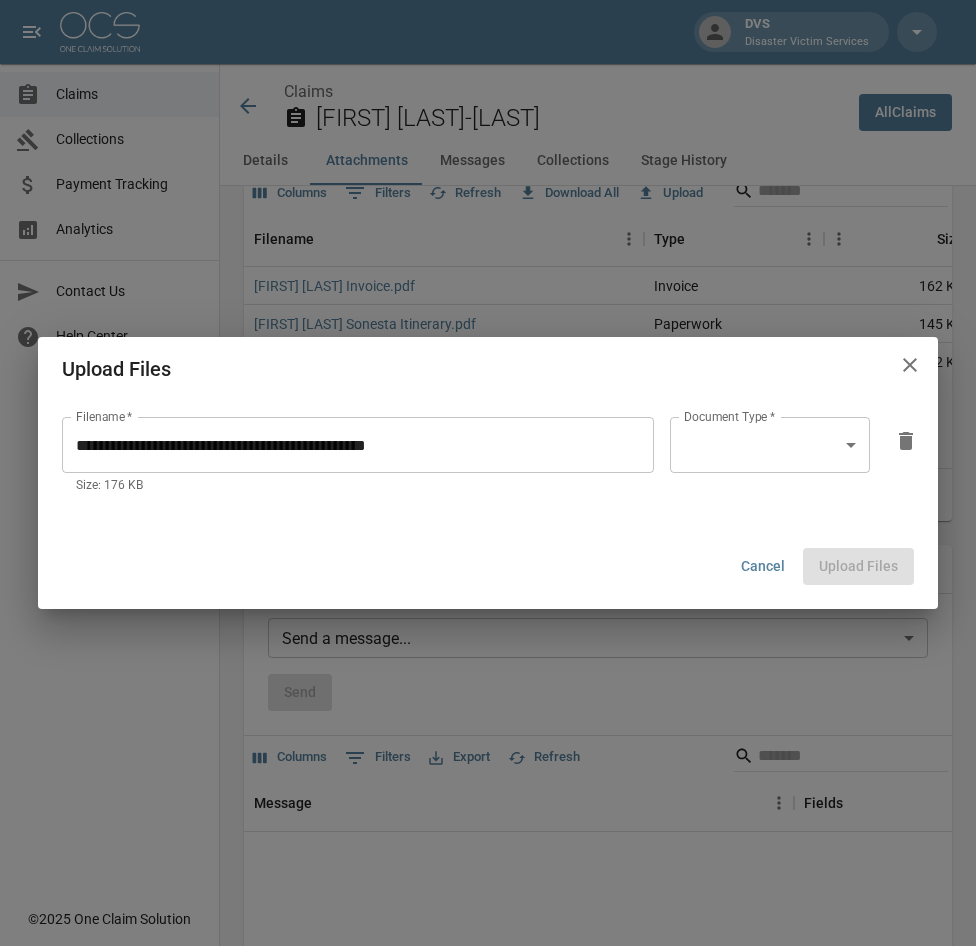 click on "Upload Files" at bounding box center (488, 369) 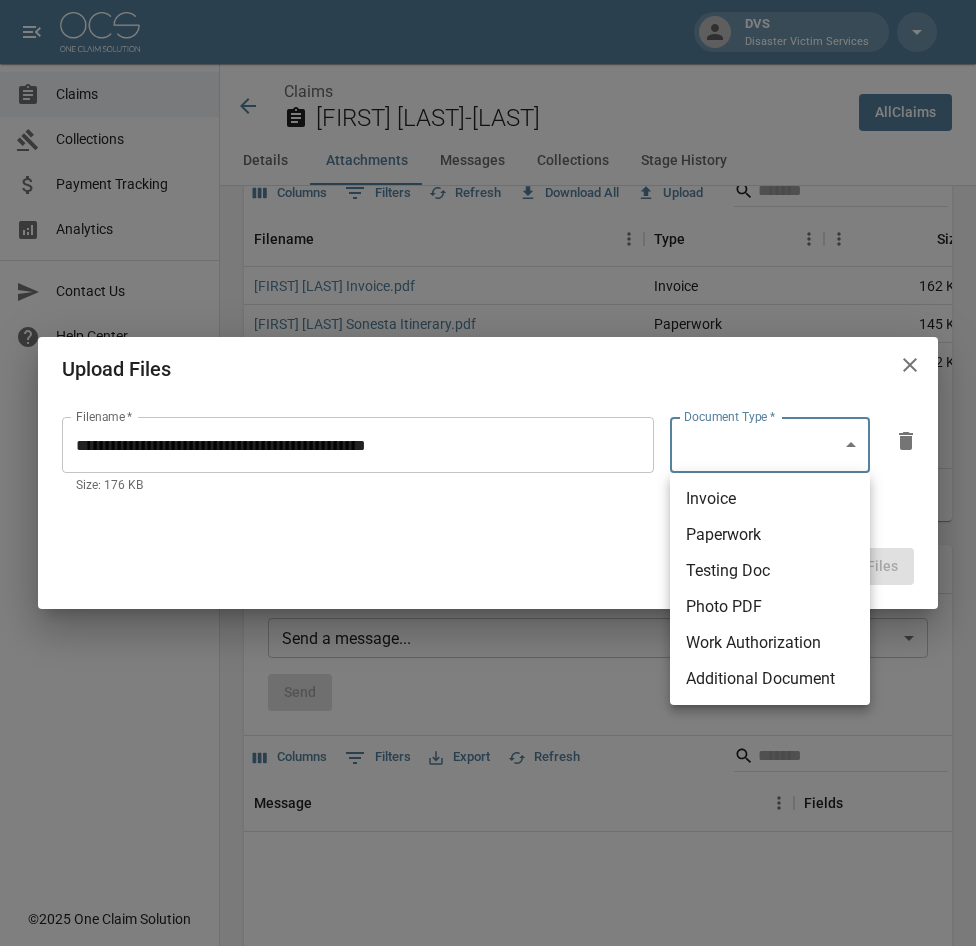 click on "Paperwork" at bounding box center (770, 535) 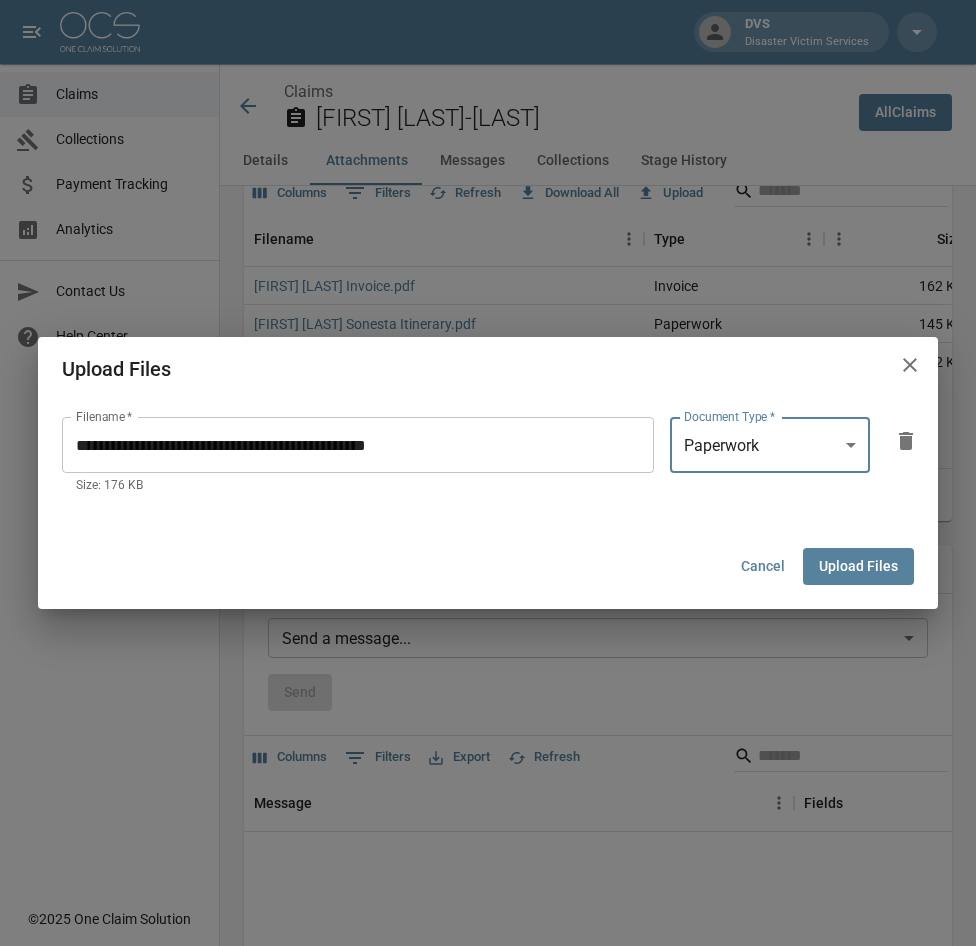 click on "Upload Files" at bounding box center [858, 566] 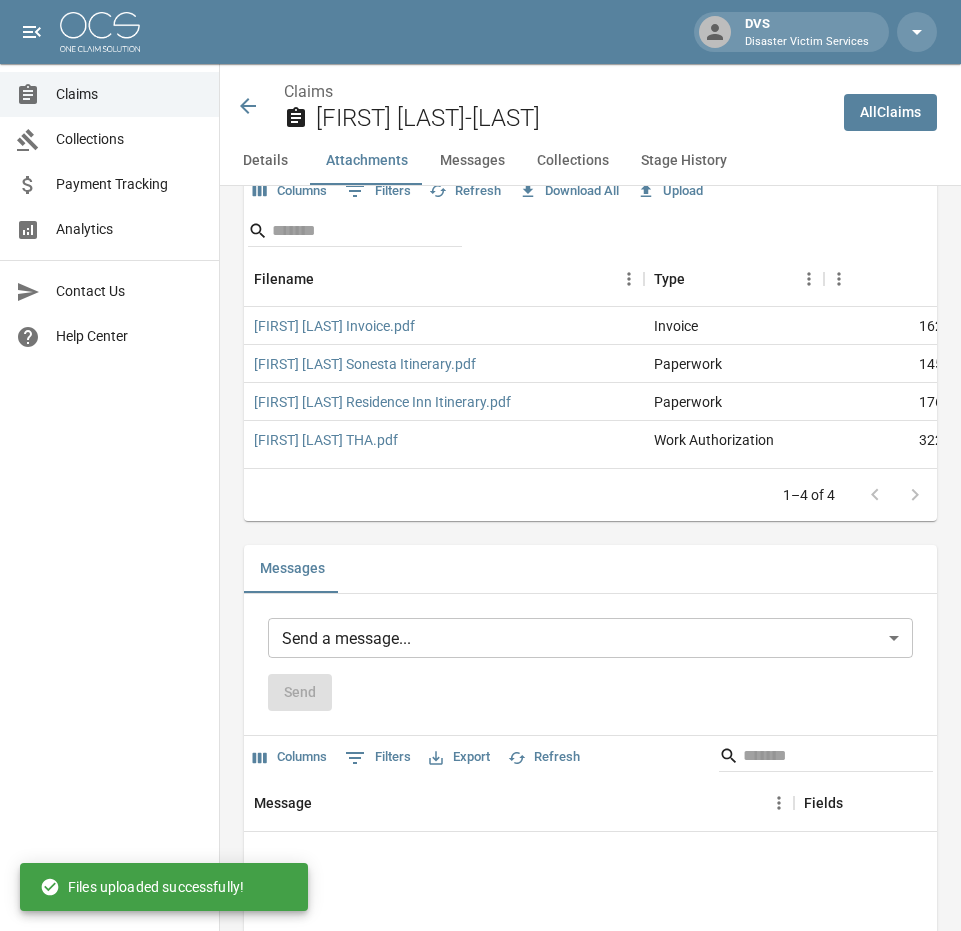 click 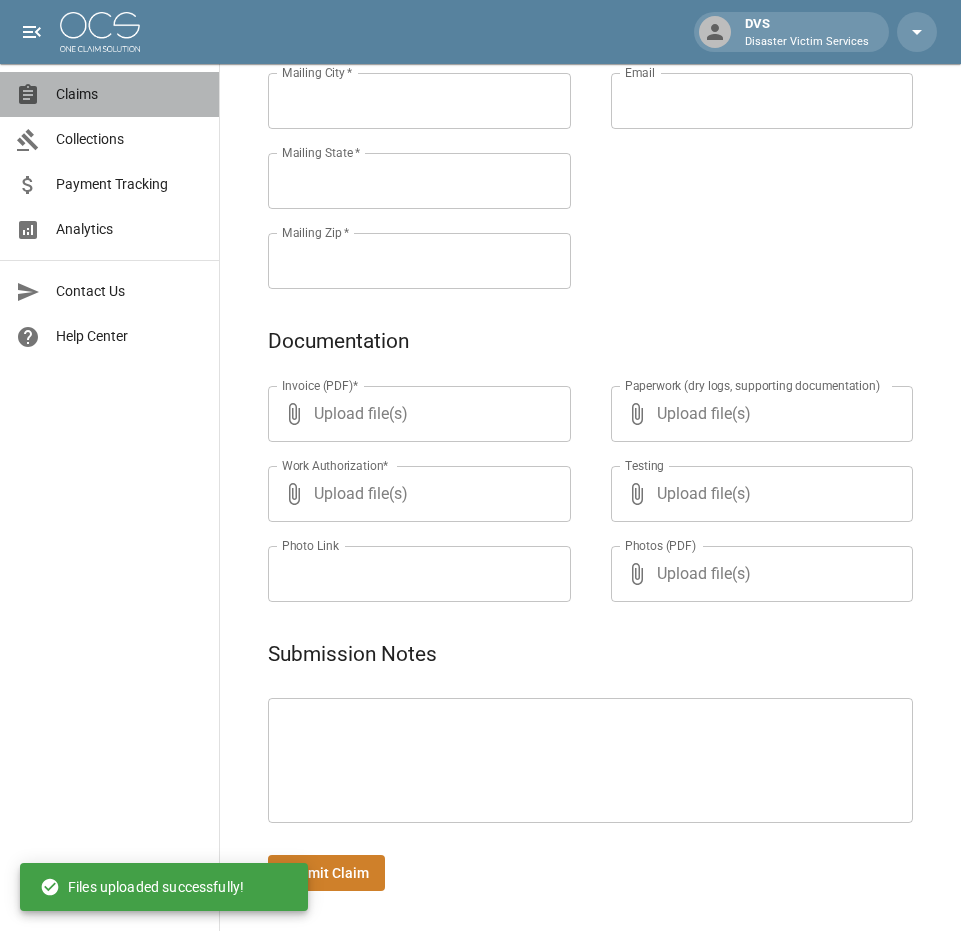 click on "Claims" at bounding box center (109, 94) 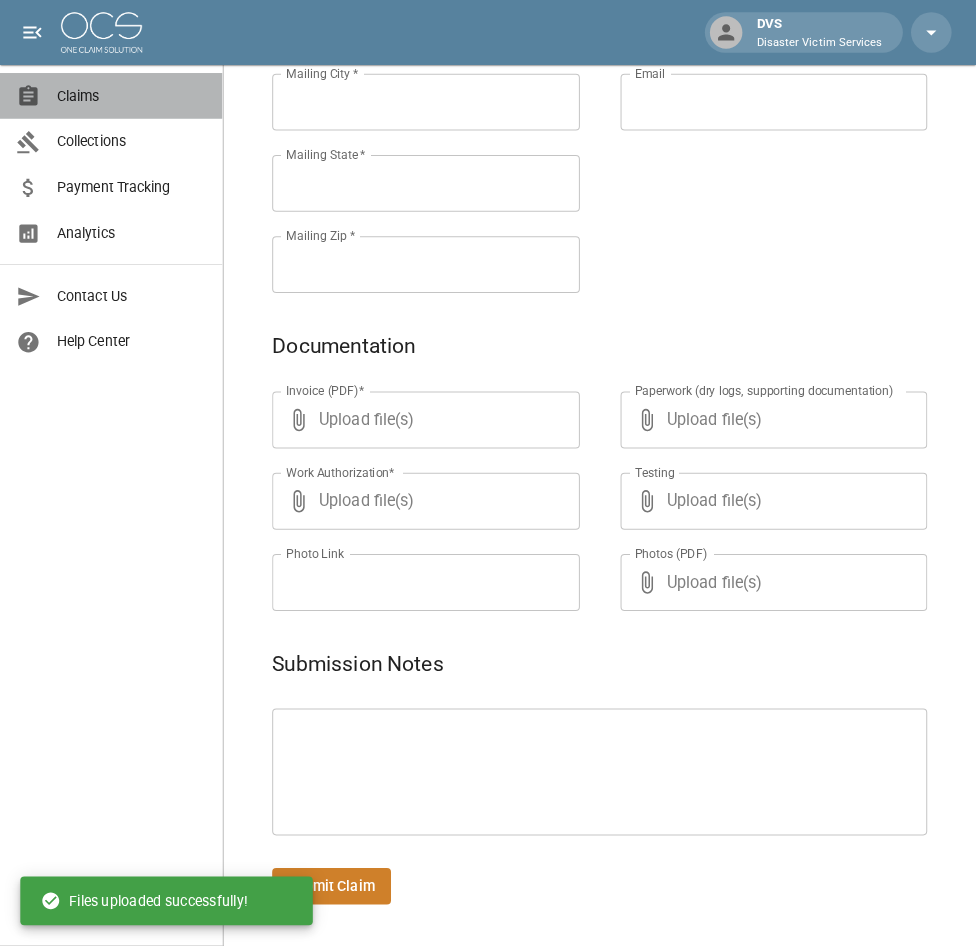 scroll, scrollTop: 0, scrollLeft: 0, axis: both 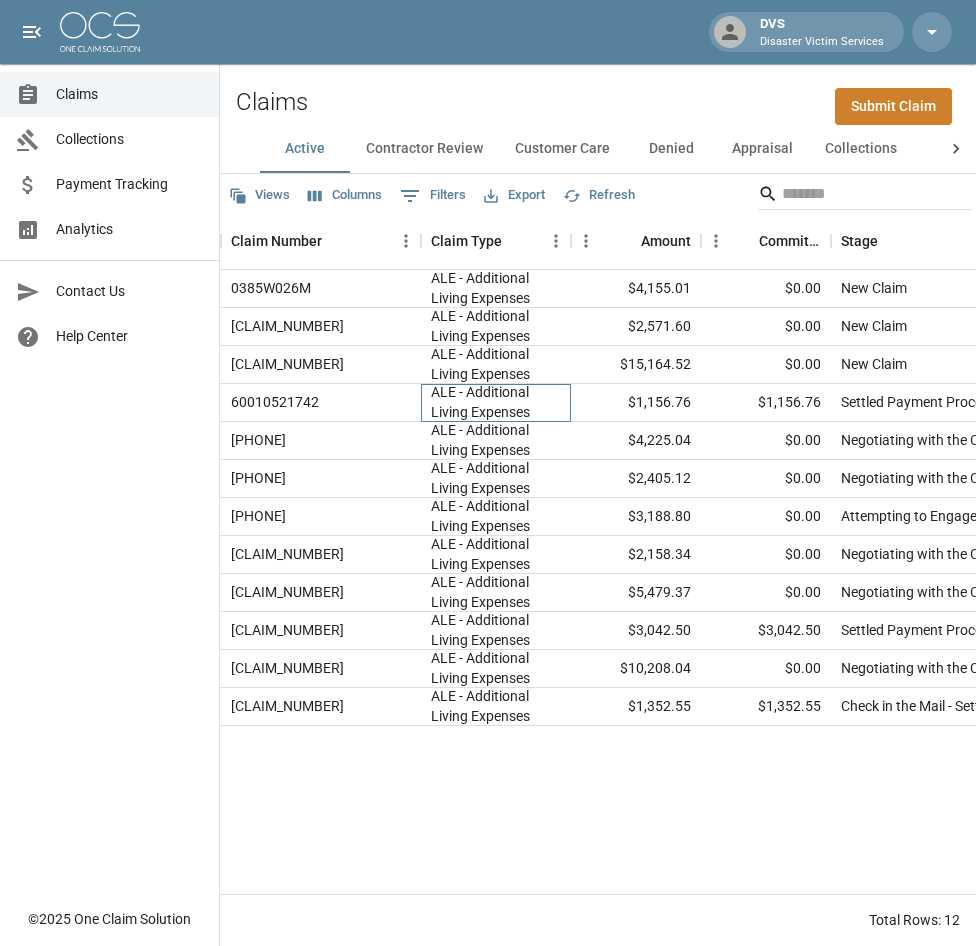 click on "ALE - Additional Living Expenses" at bounding box center [496, 402] 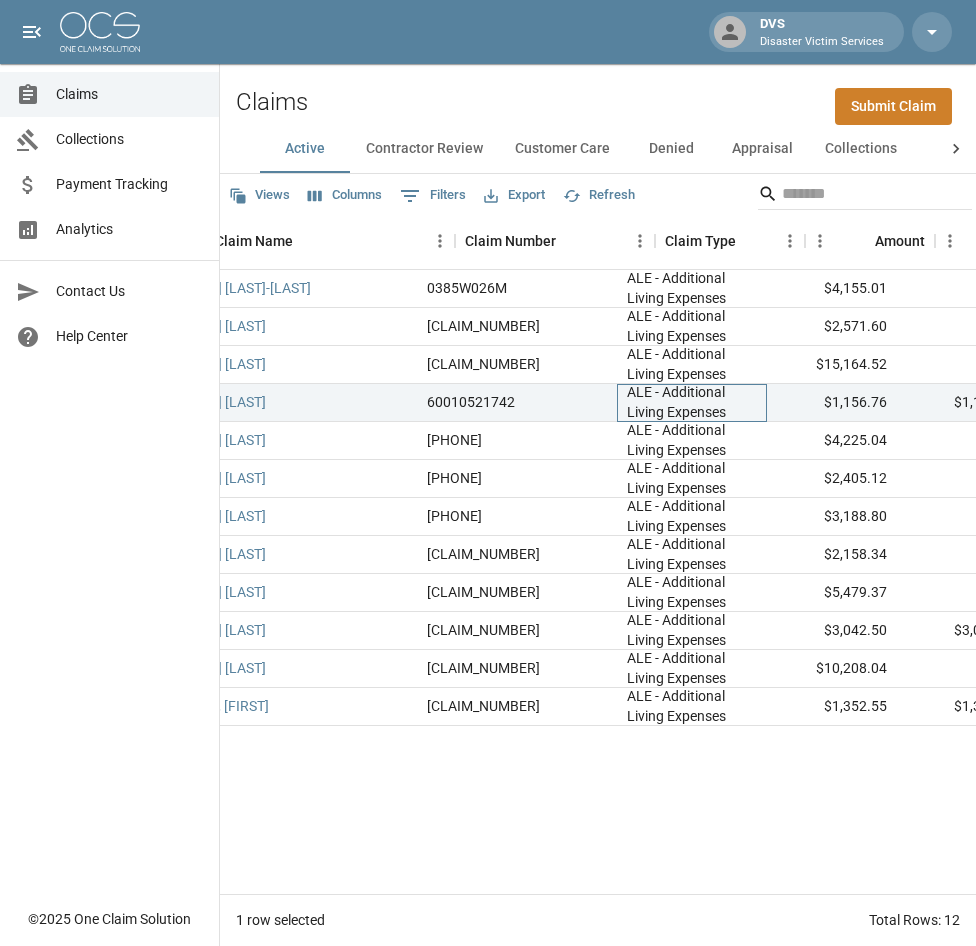 scroll, scrollTop: 0, scrollLeft: 0, axis: both 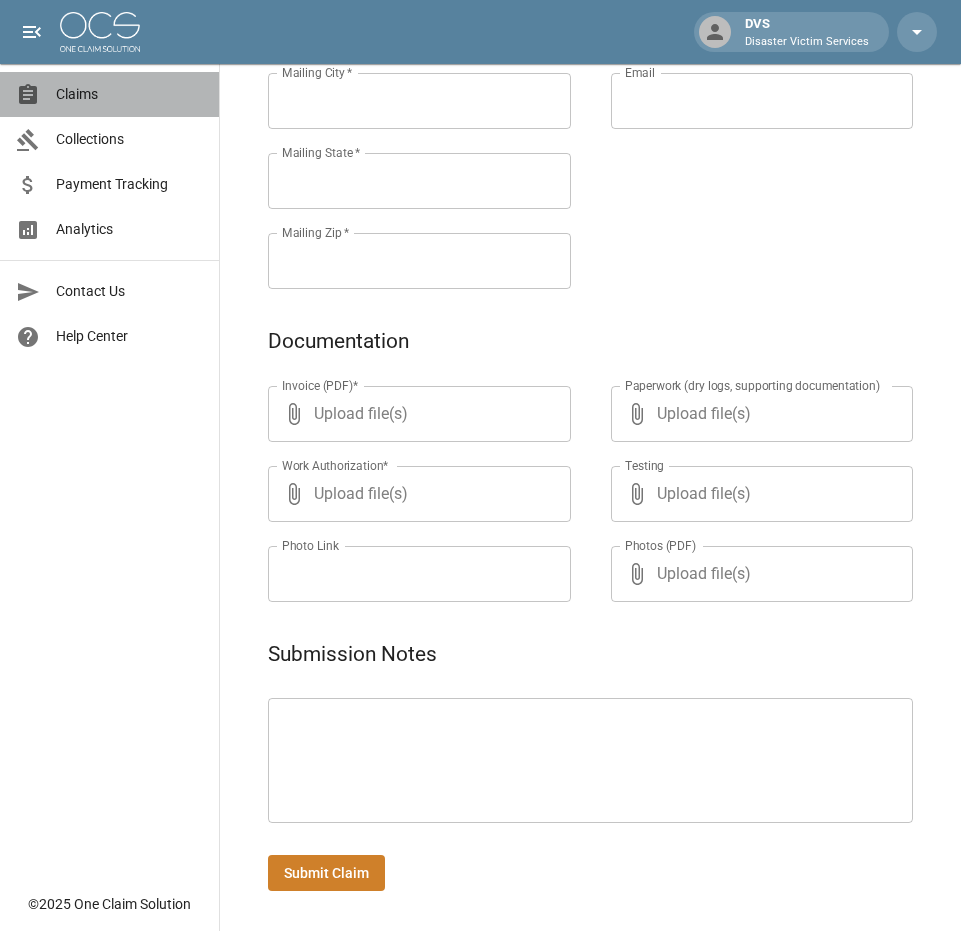click on "Claims" at bounding box center [129, 94] 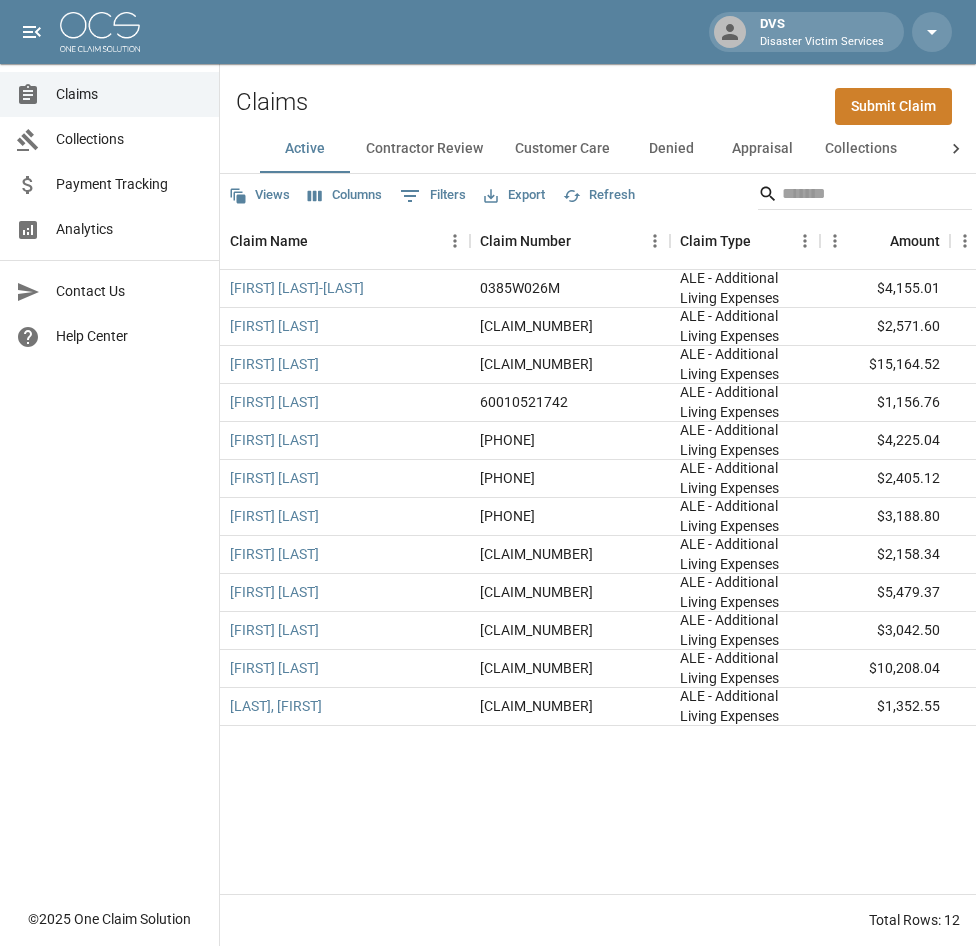 click on "Collections" at bounding box center (861, 149) 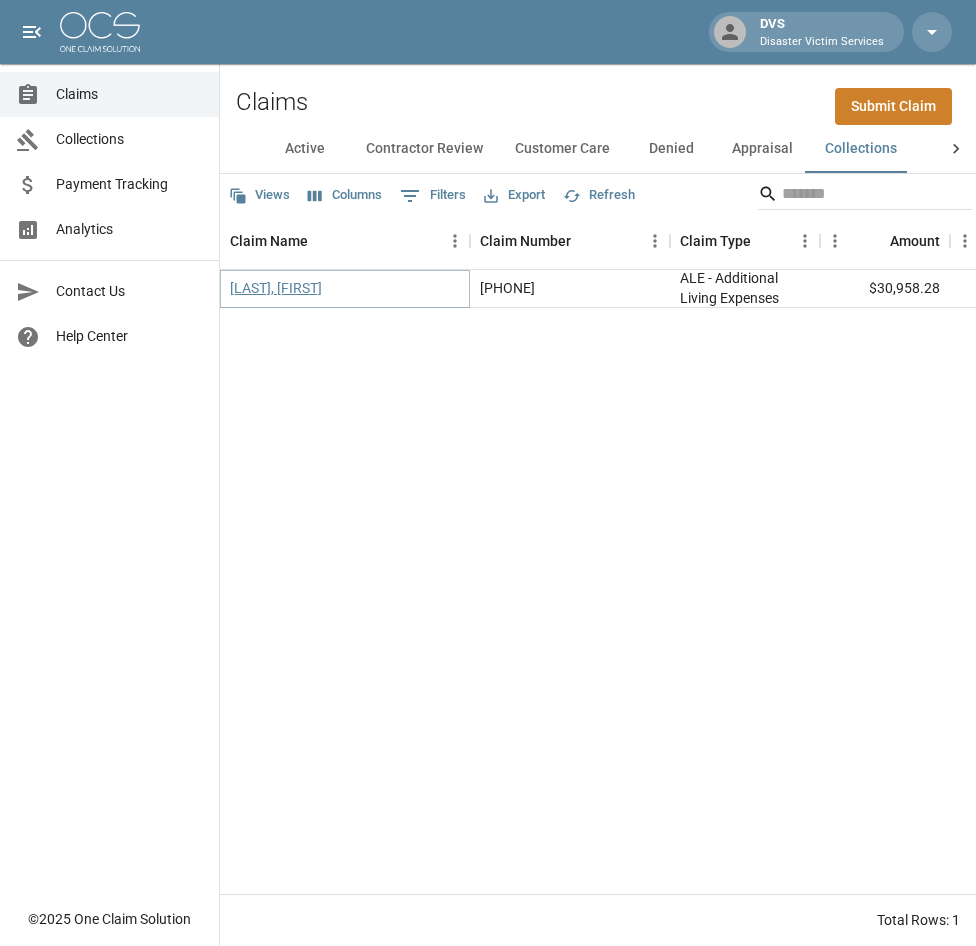 click on "[LAST], [FIRST]" at bounding box center (276, 288) 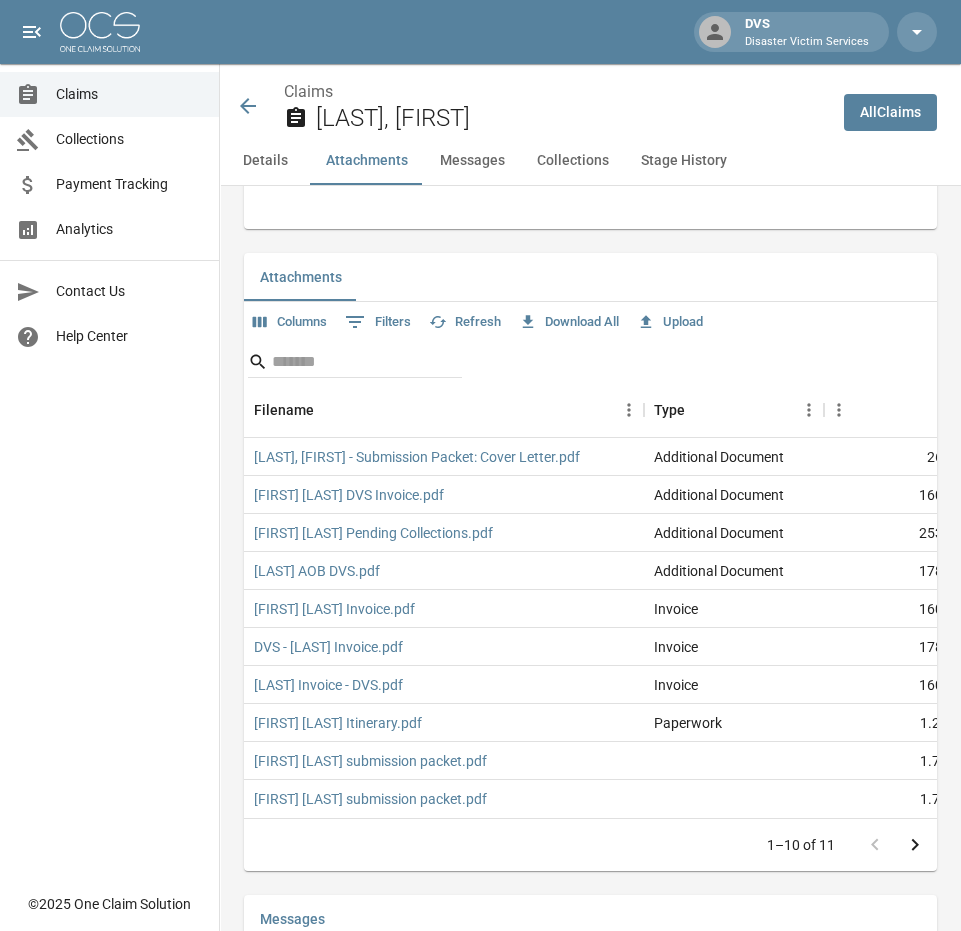 scroll, scrollTop: 1940, scrollLeft: 0, axis: vertical 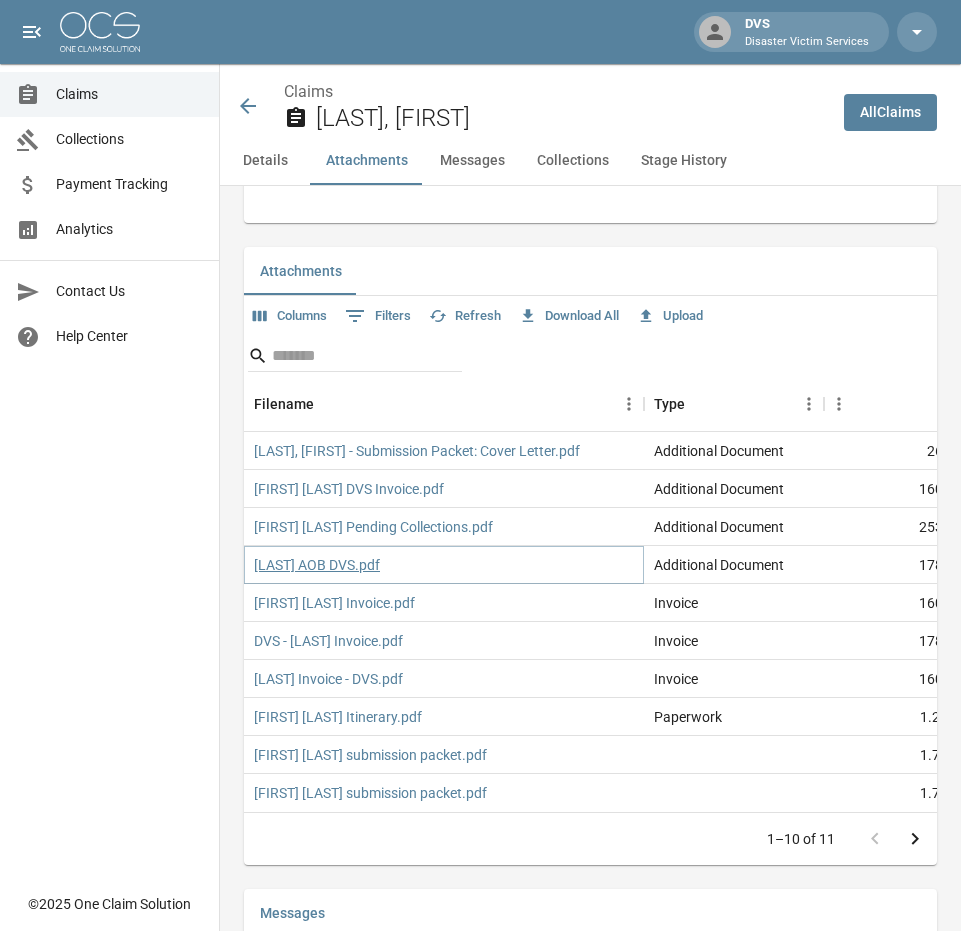 click on "[LAST] AOB DVS.pdf" at bounding box center [317, 565] 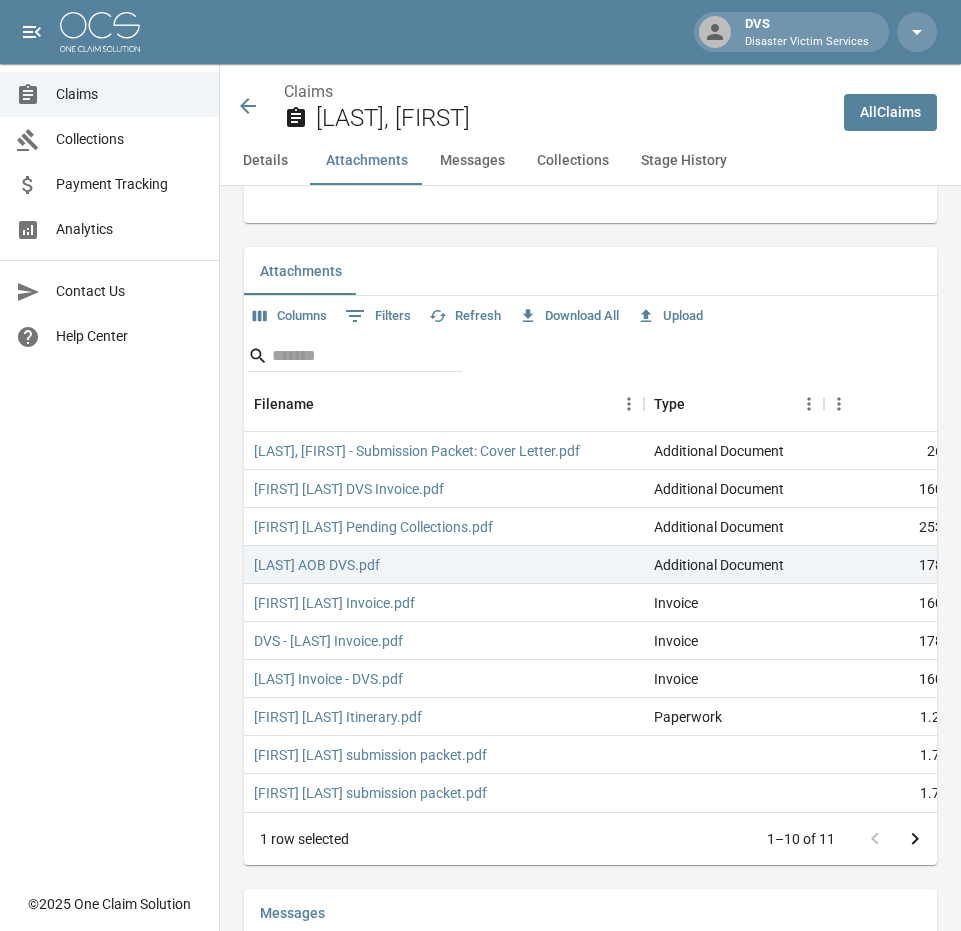 click on "Claims [LAST], [FIRST]" at bounding box center [532, 106] 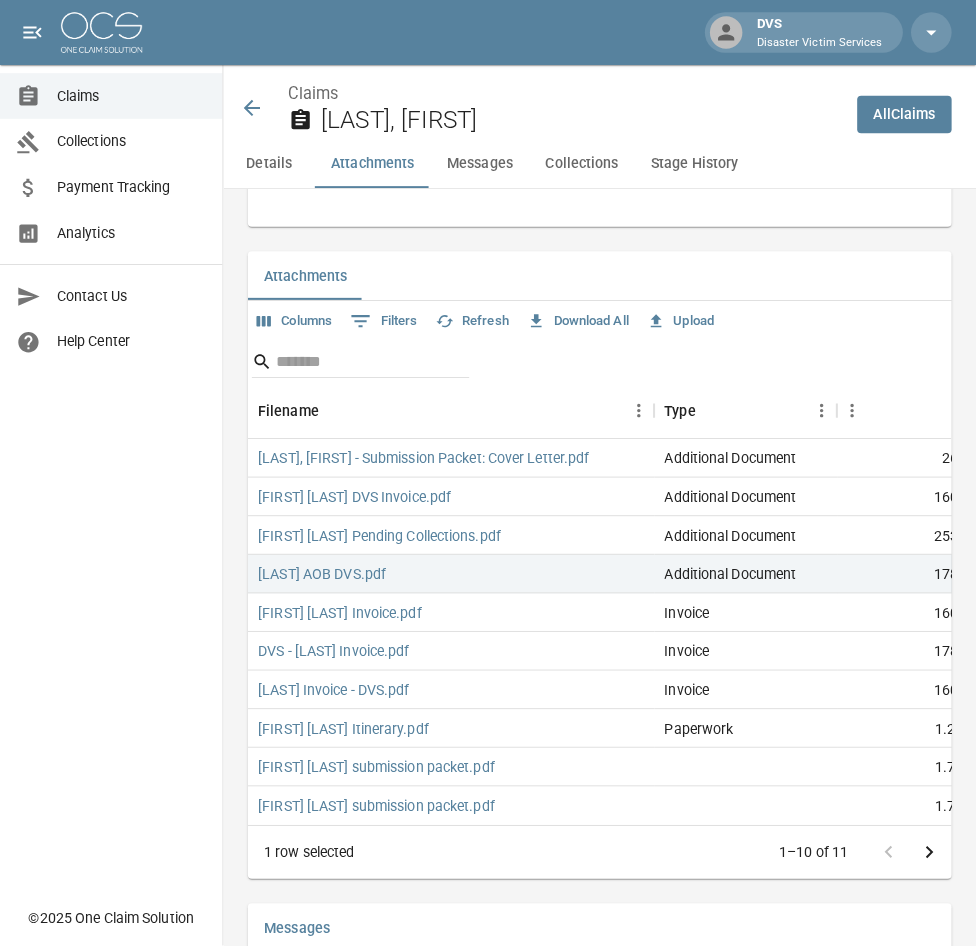 scroll, scrollTop: 0, scrollLeft: 0, axis: both 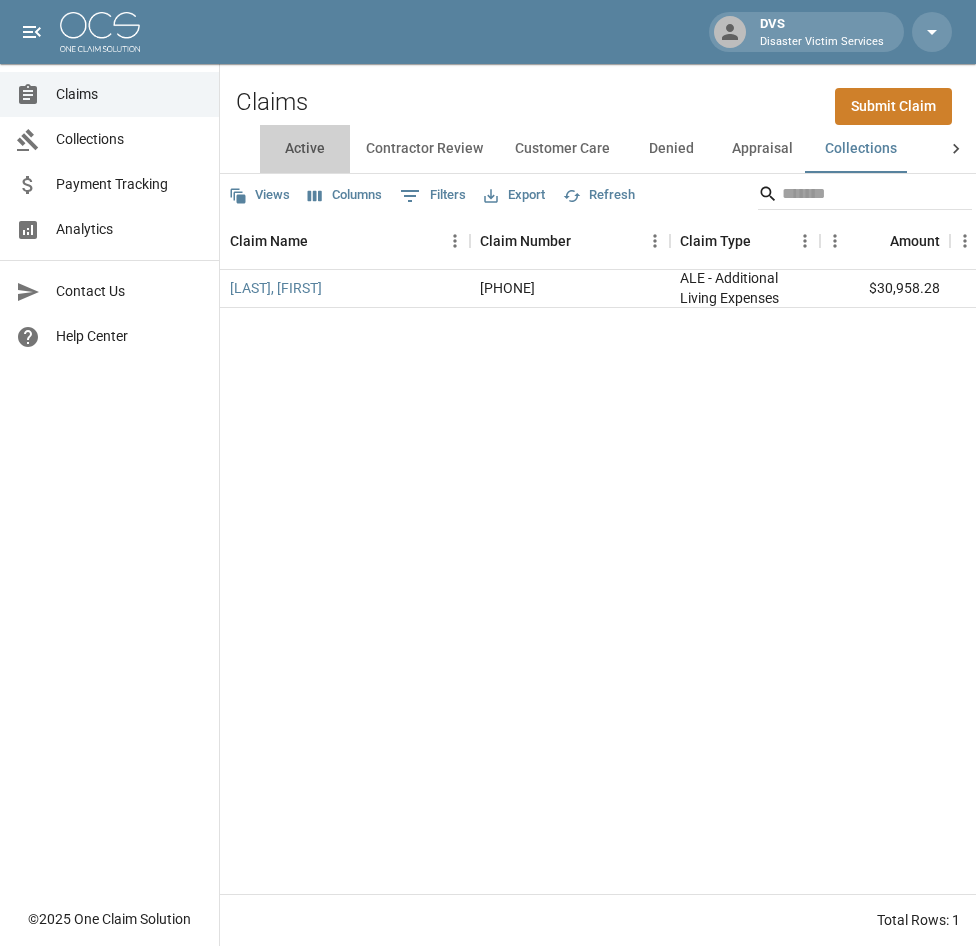 click on "Active" at bounding box center [305, 149] 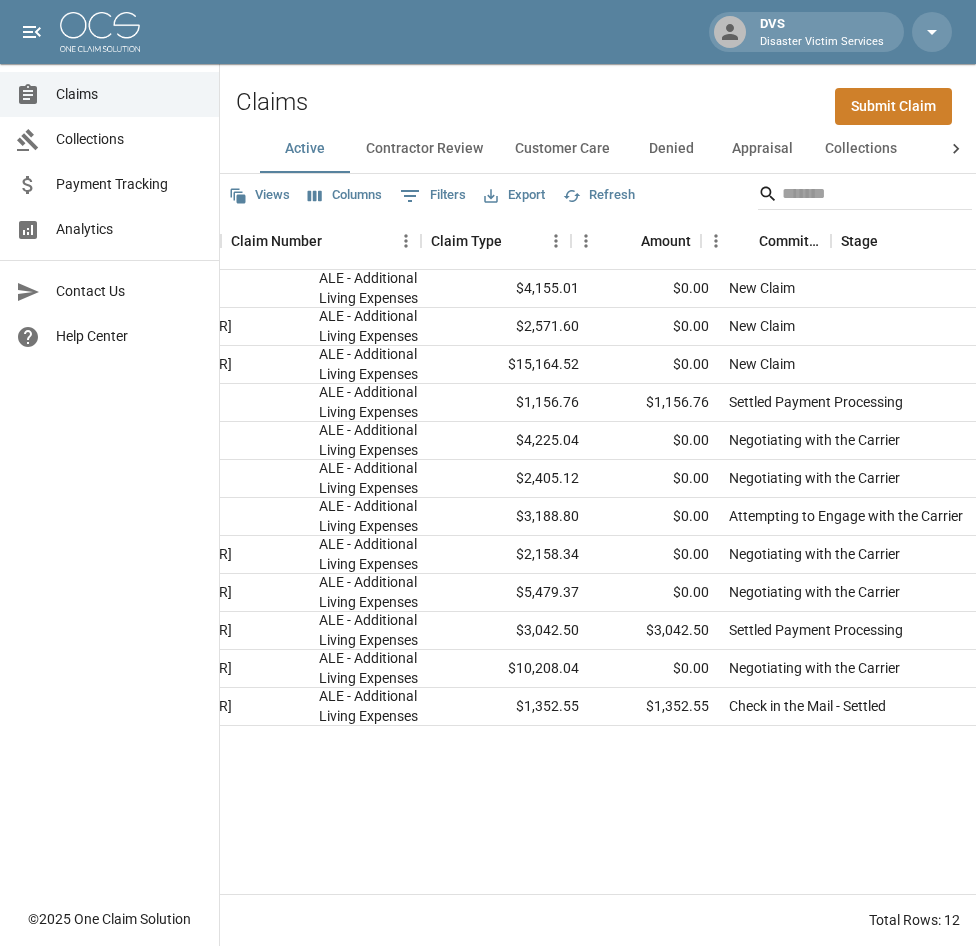 scroll, scrollTop: 0, scrollLeft: 401, axis: horizontal 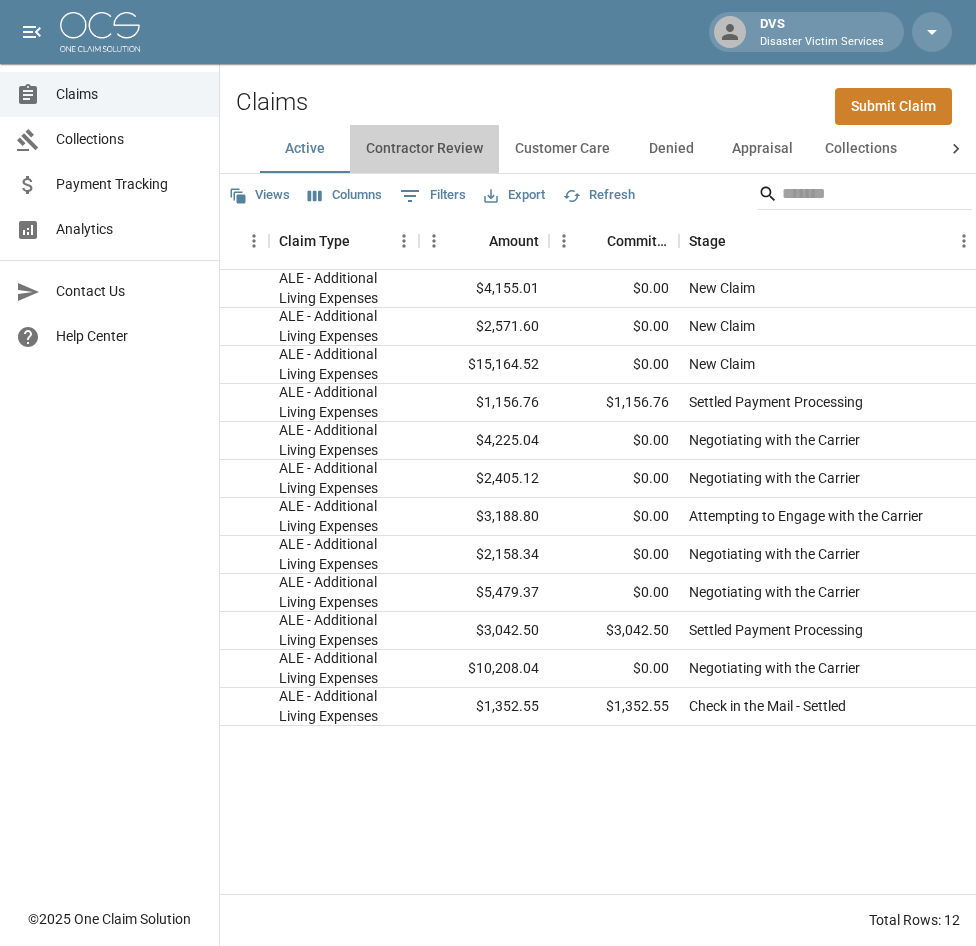 click on "Contractor Review" at bounding box center (424, 149) 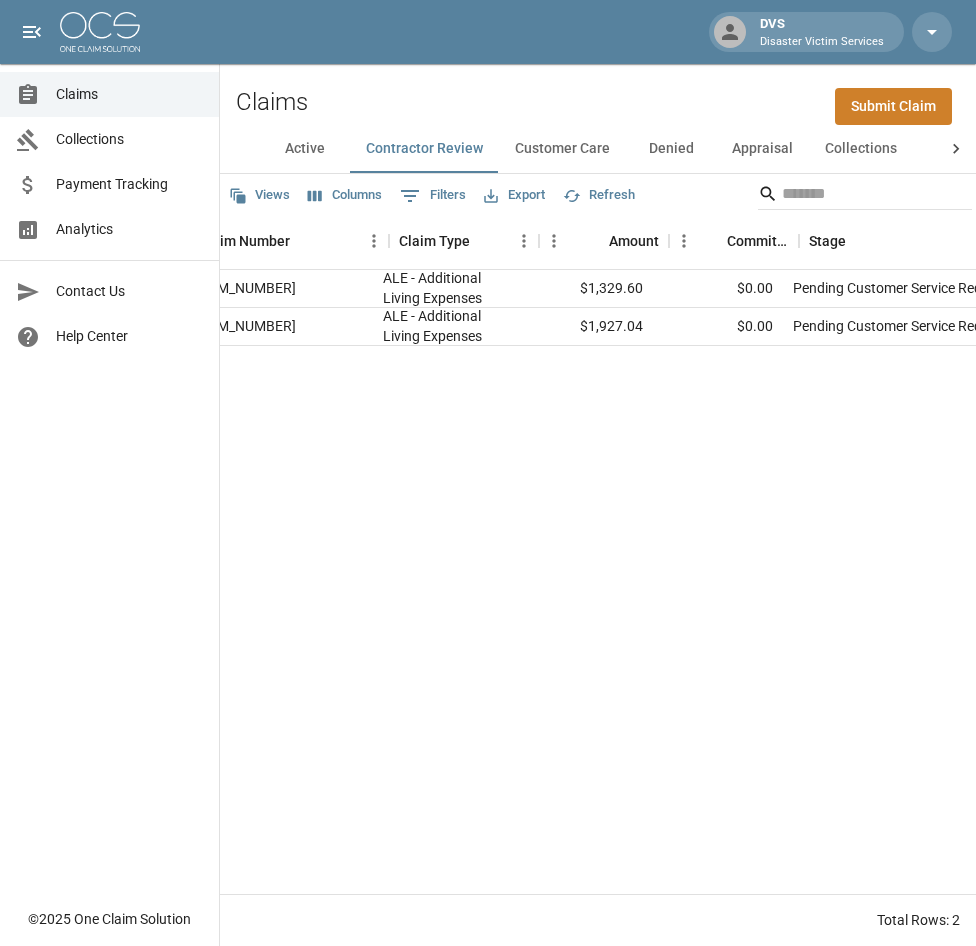 scroll, scrollTop: 0, scrollLeft: 0, axis: both 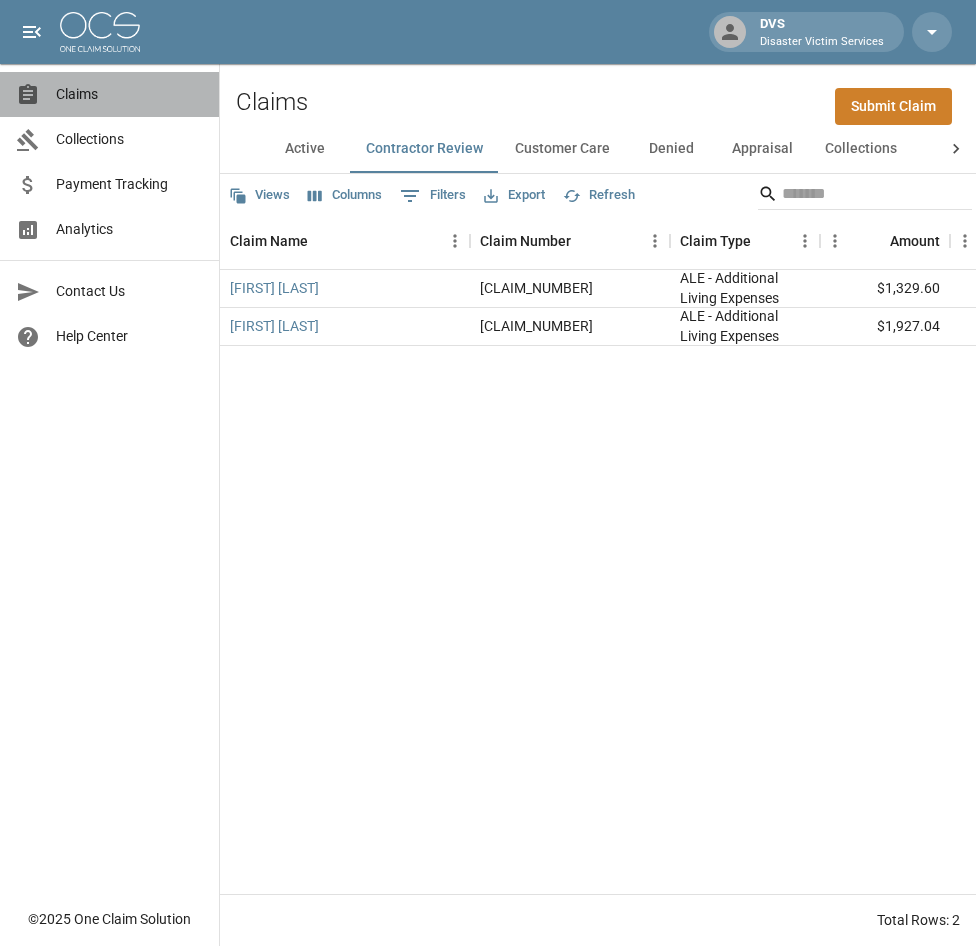 click on "Claims" at bounding box center (129, 94) 